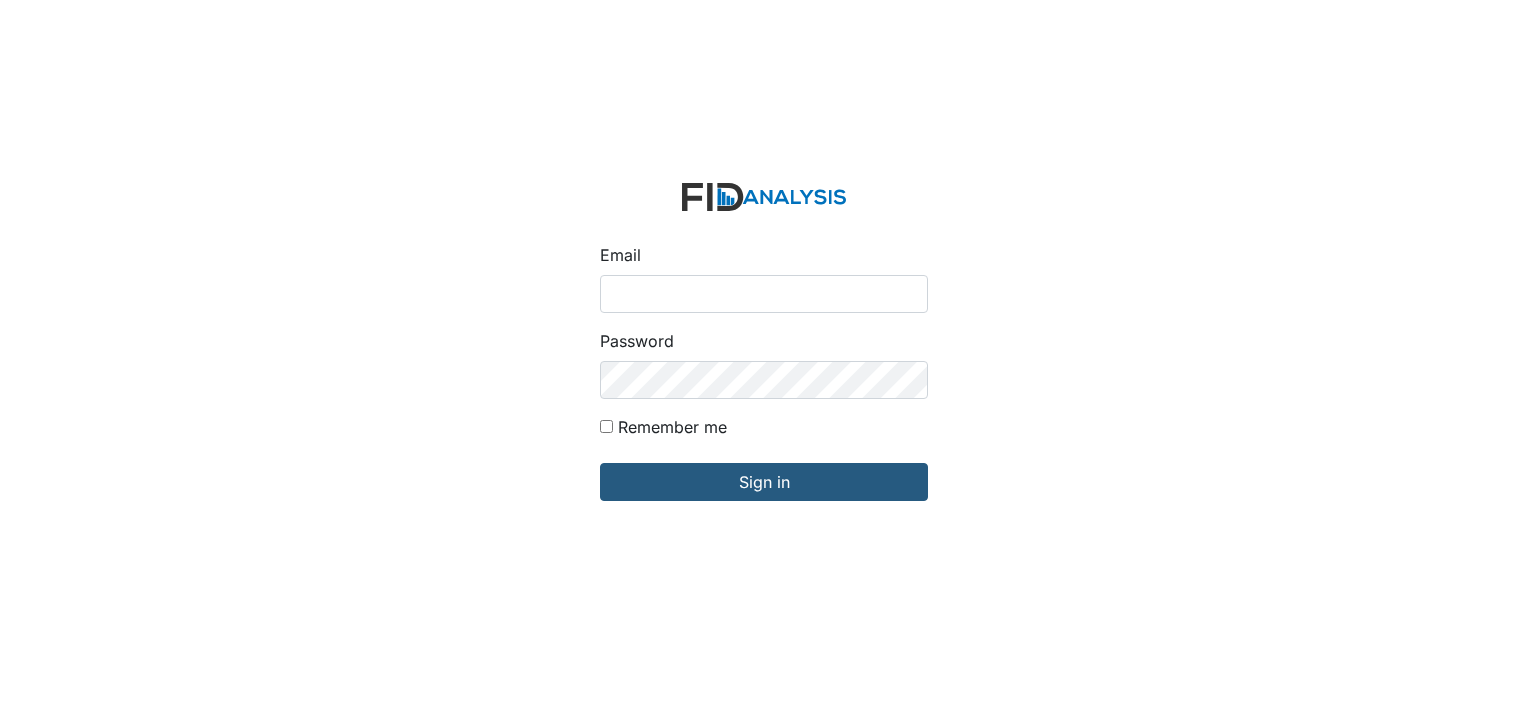 scroll, scrollTop: 0, scrollLeft: 0, axis: both 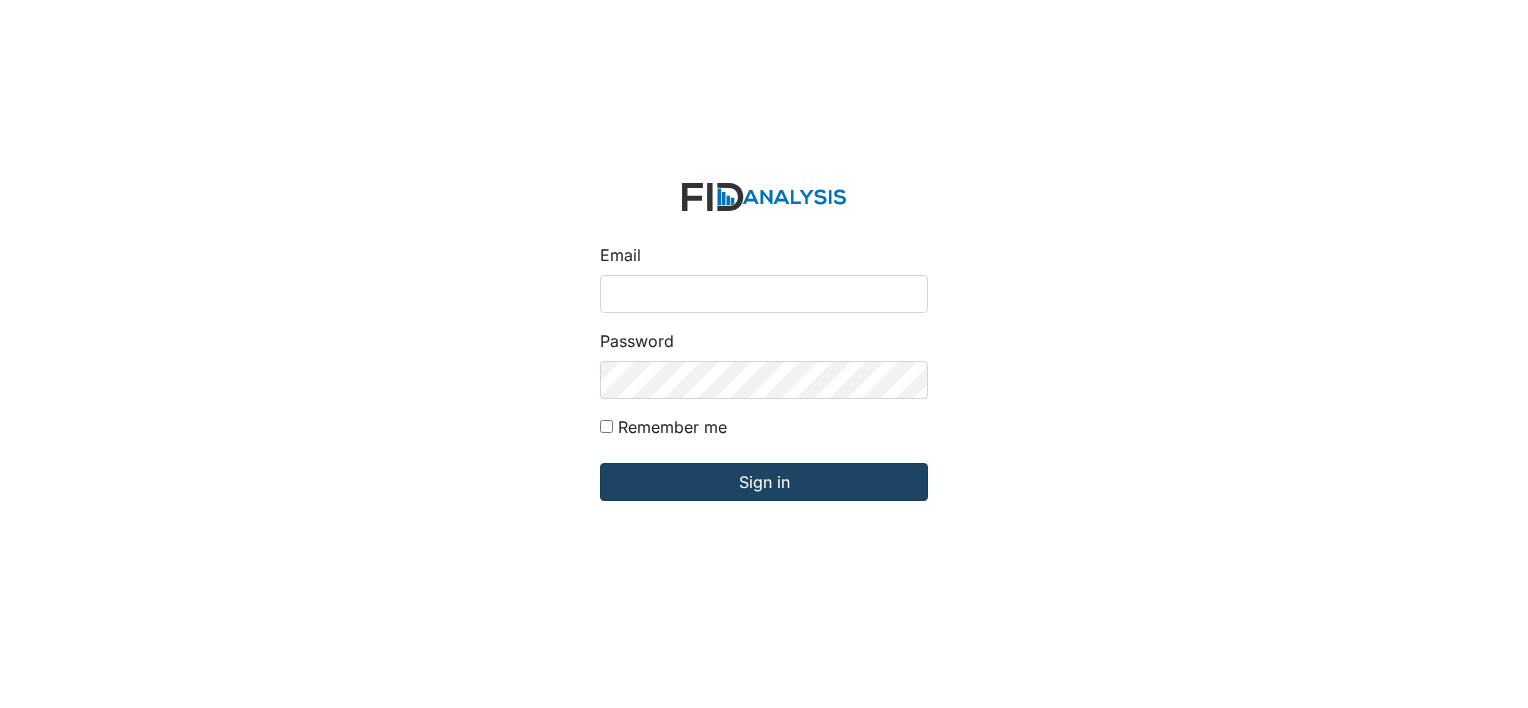 type on "[EMAIL_ADDRESS][DOMAIN_NAME]" 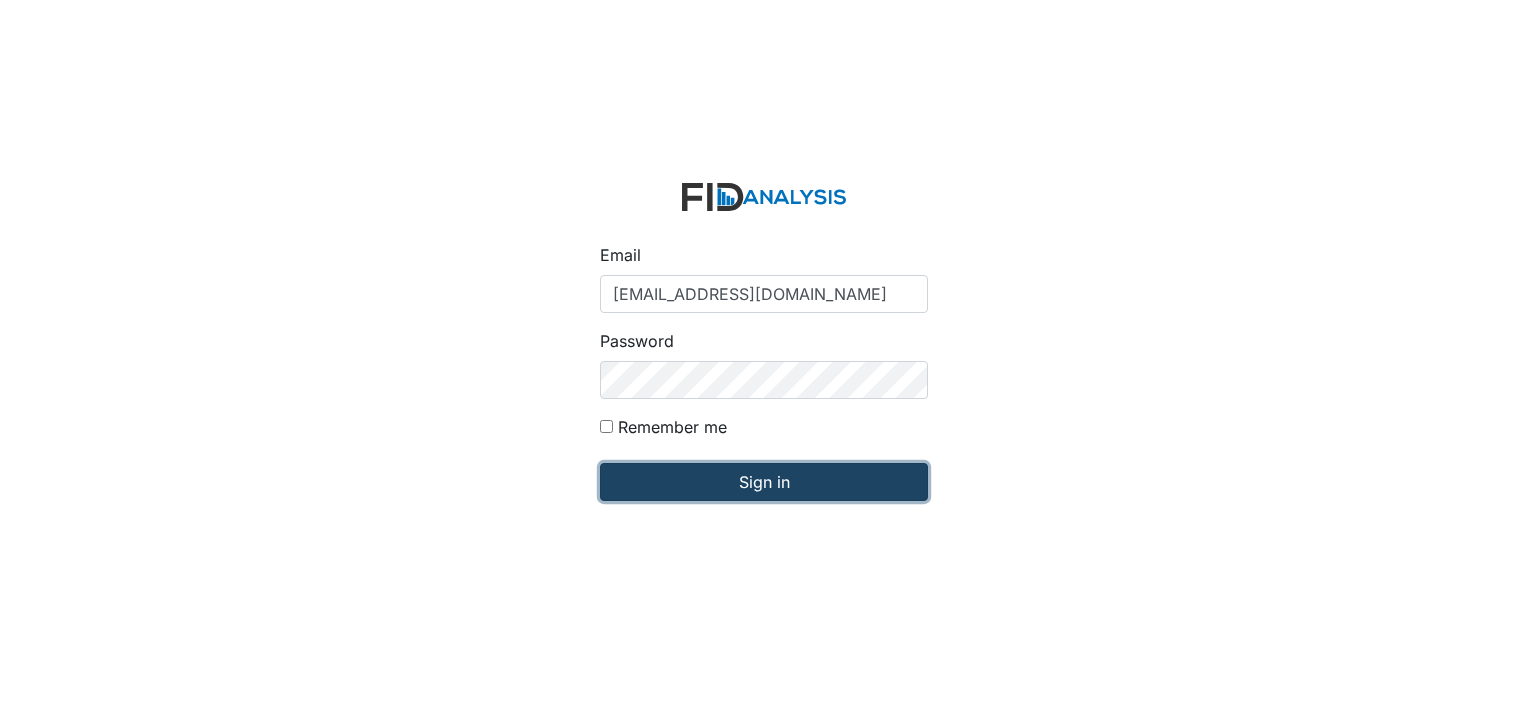 click on "Sign in" at bounding box center [764, 482] 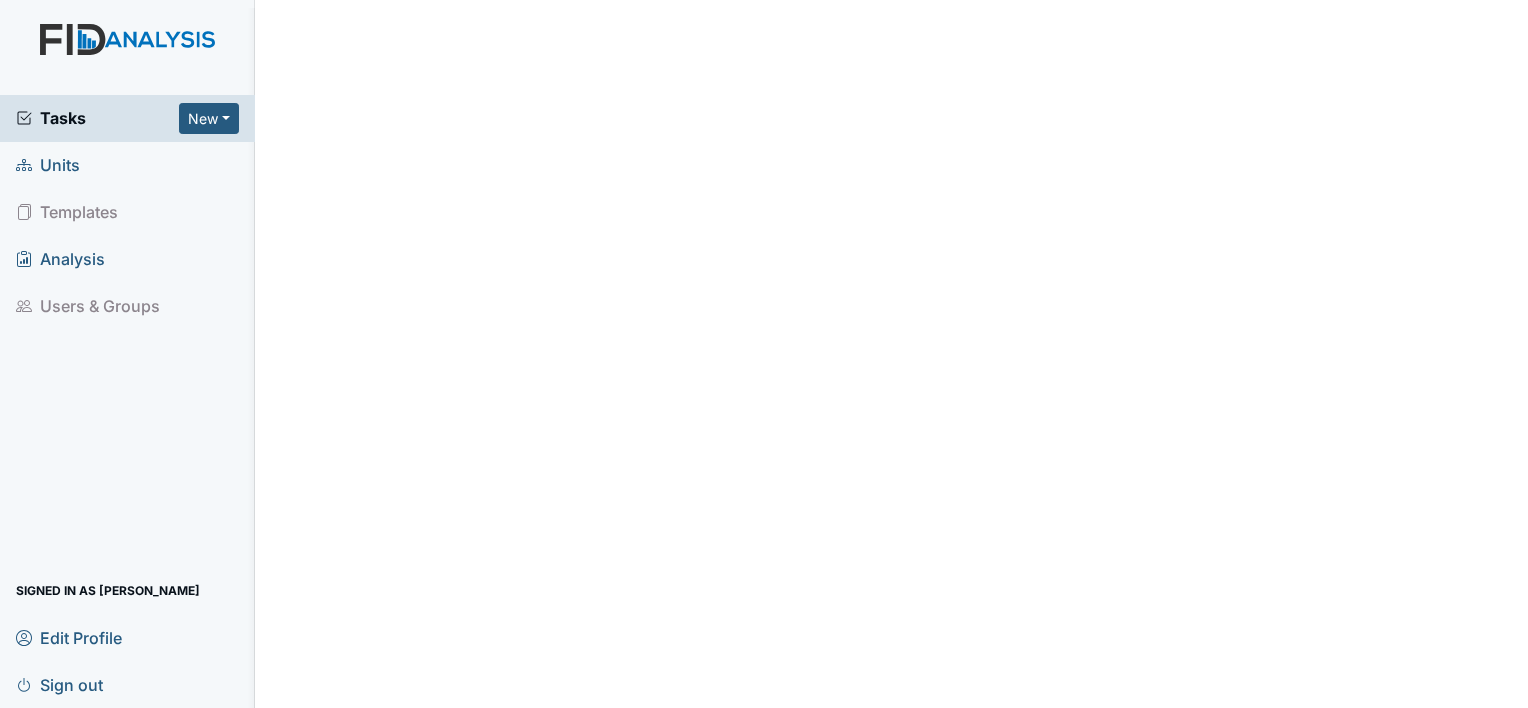 scroll, scrollTop: 0, scrollLeft: 0, axis: both 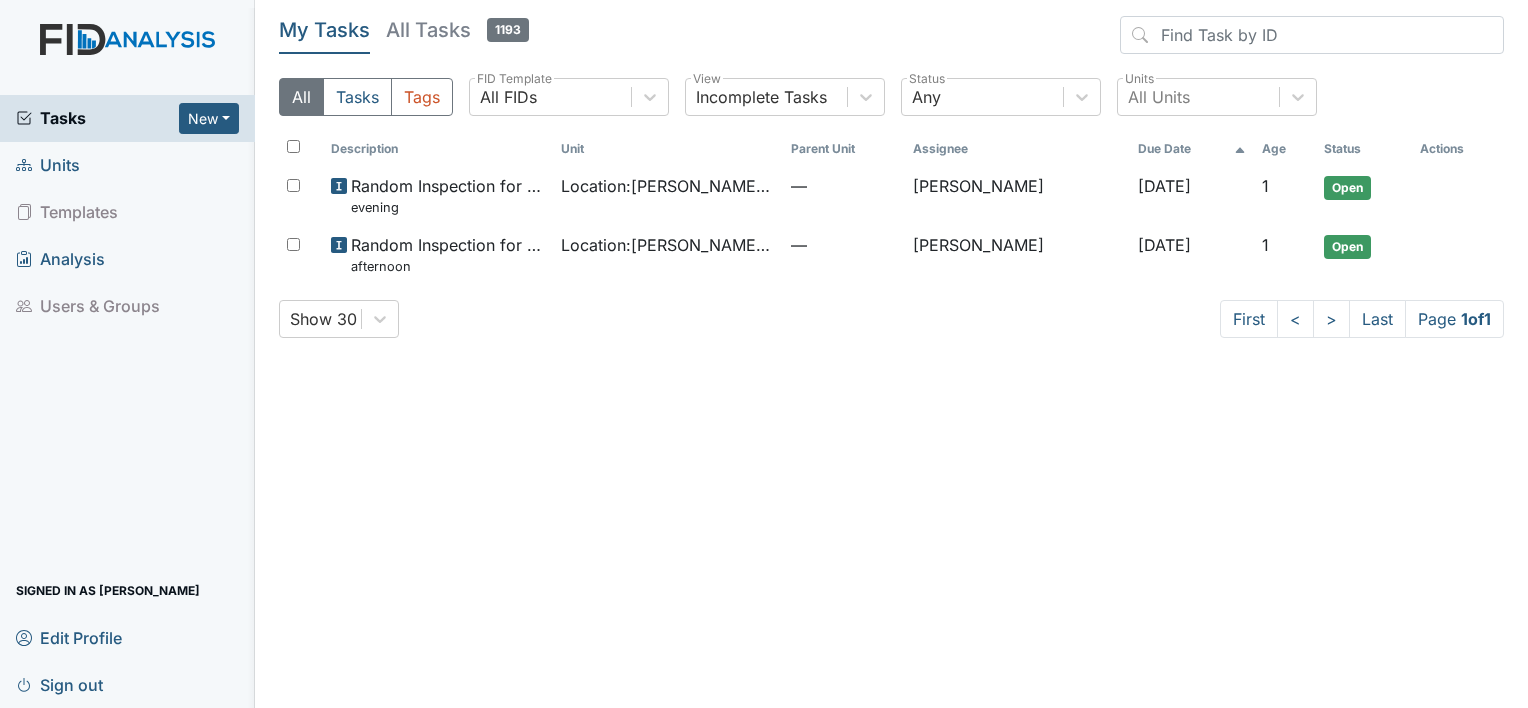 click on "Description" at bounding box center [438, 149] 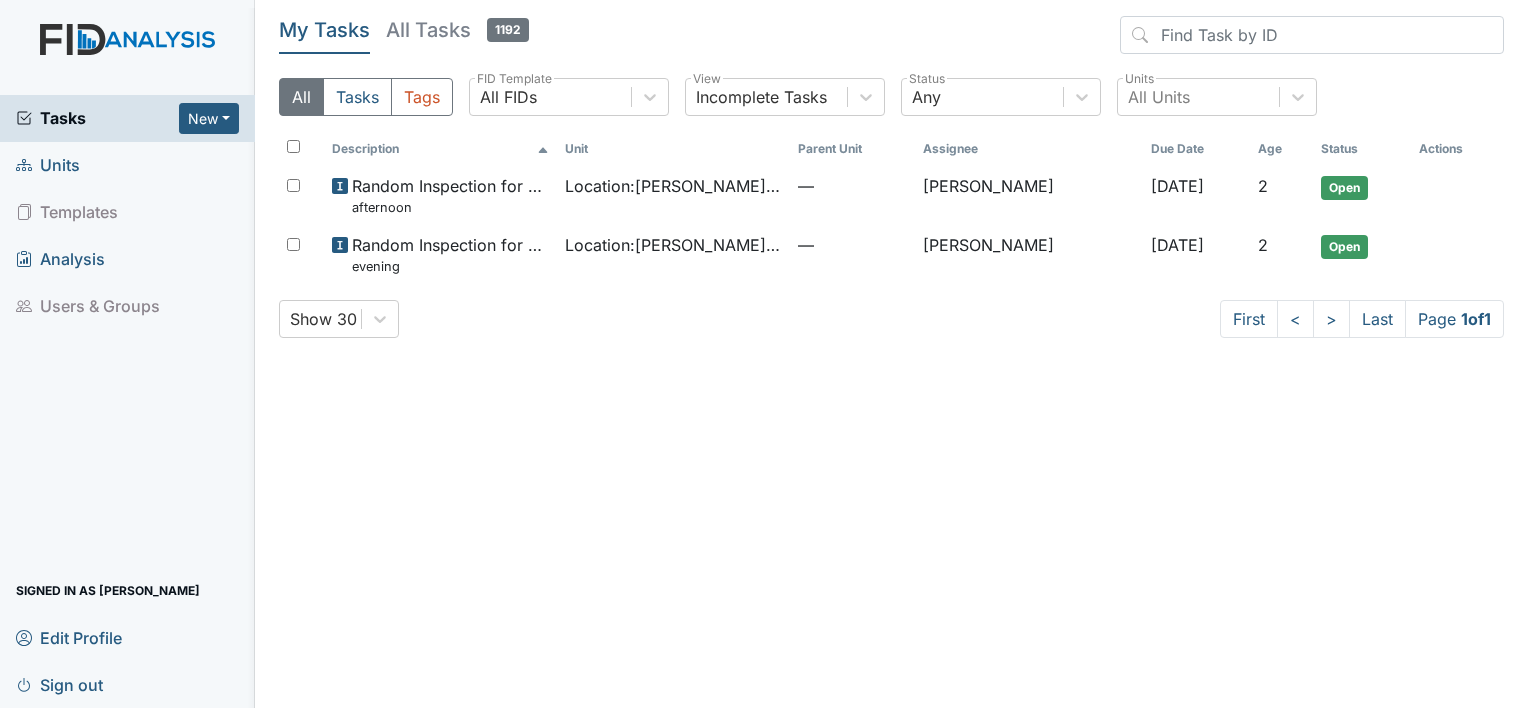 click on "Units" at bounding box center [127, 165] 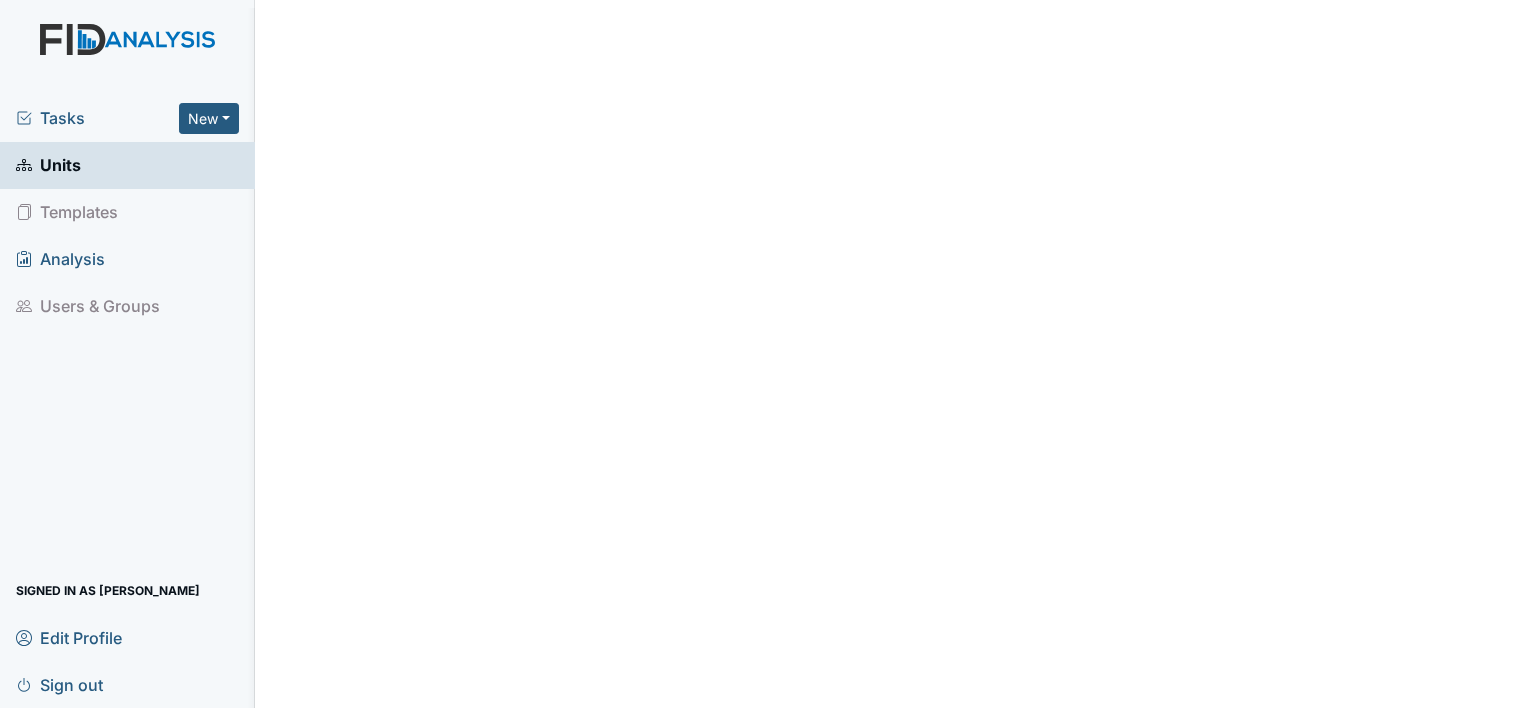 scroll, scrollTop: 0, scrollLeft: 0, axis: both 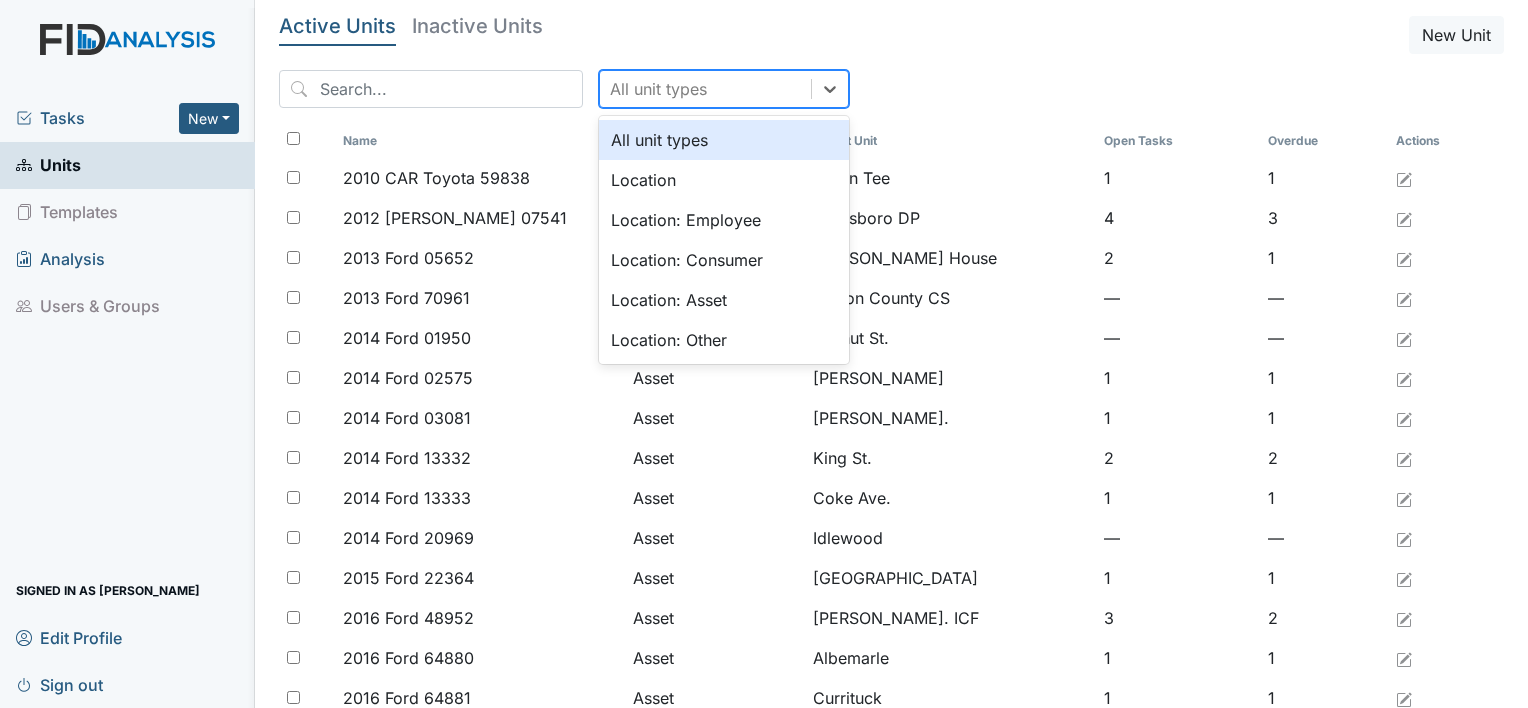 click on "All unit types" at bounding box center [705, 89] 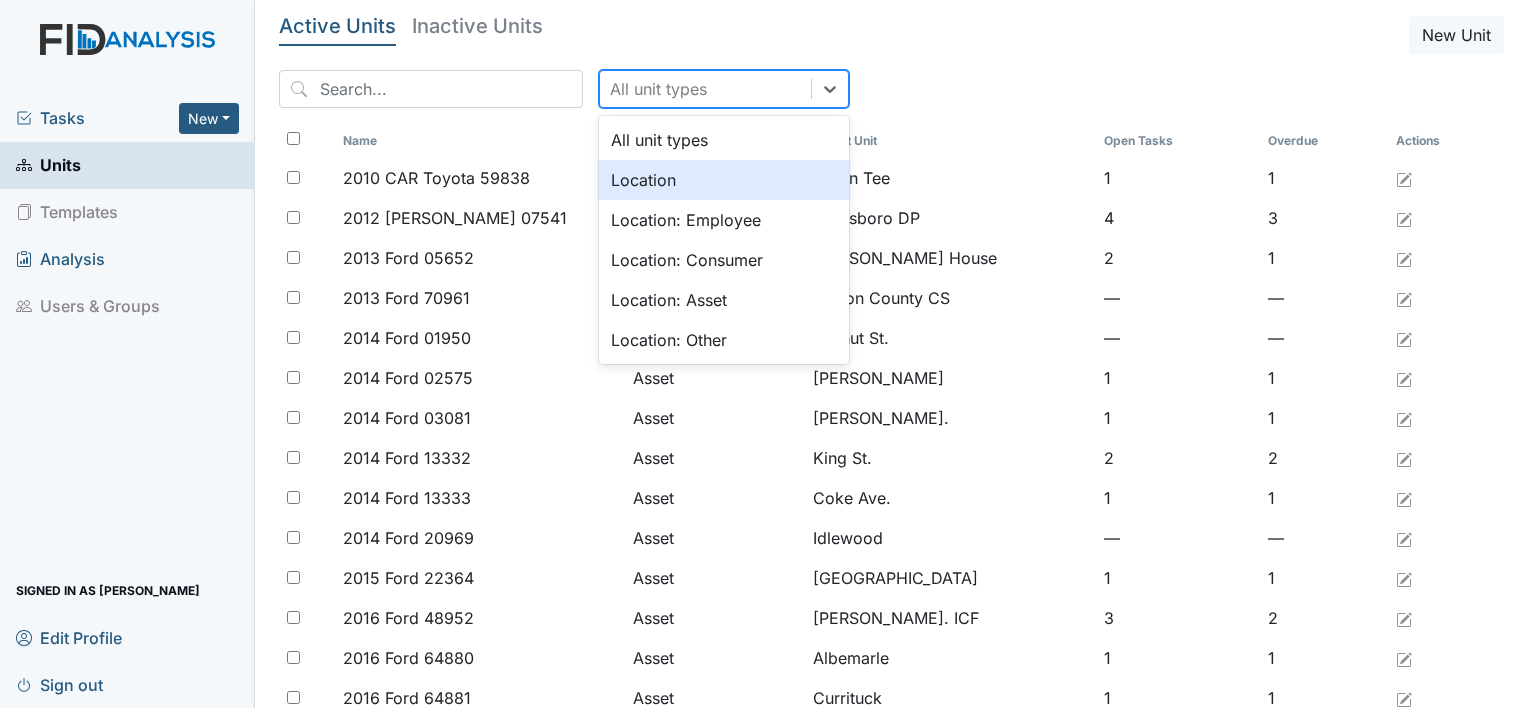 click on "Location" at bounding box center (724, 180) 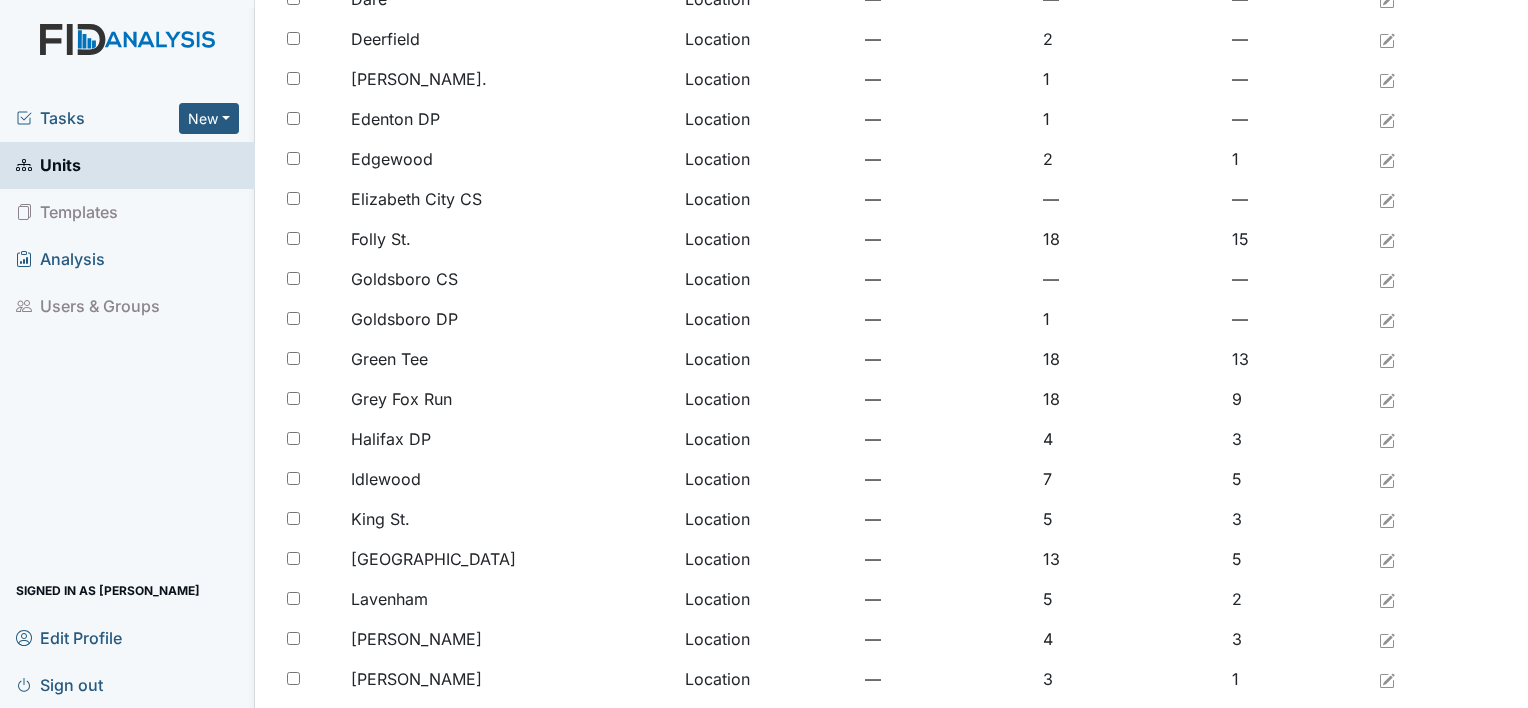scroll, scrollTop: 1238, scrollLeft: 0, axis: vertical 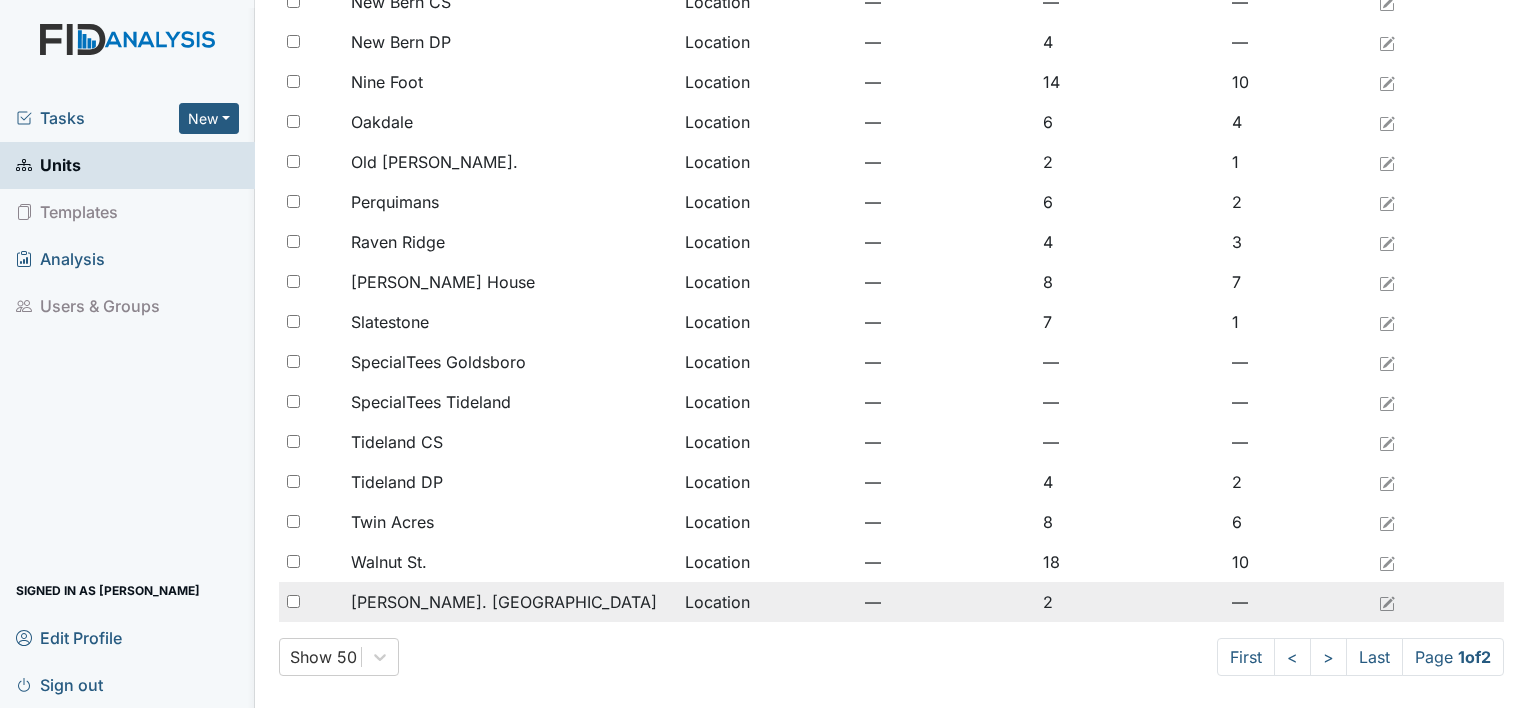 click at bounding box center (293, 601) 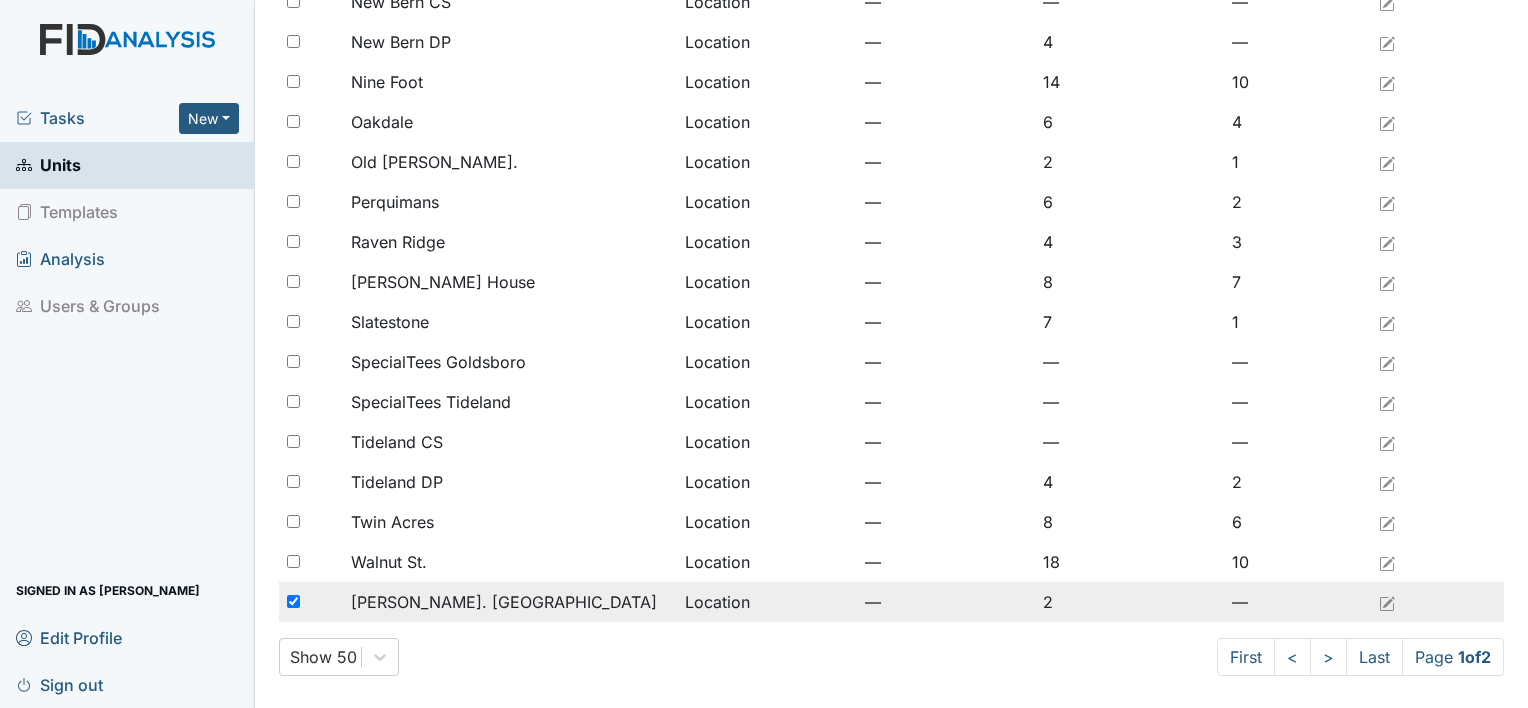 checkbox on "true" 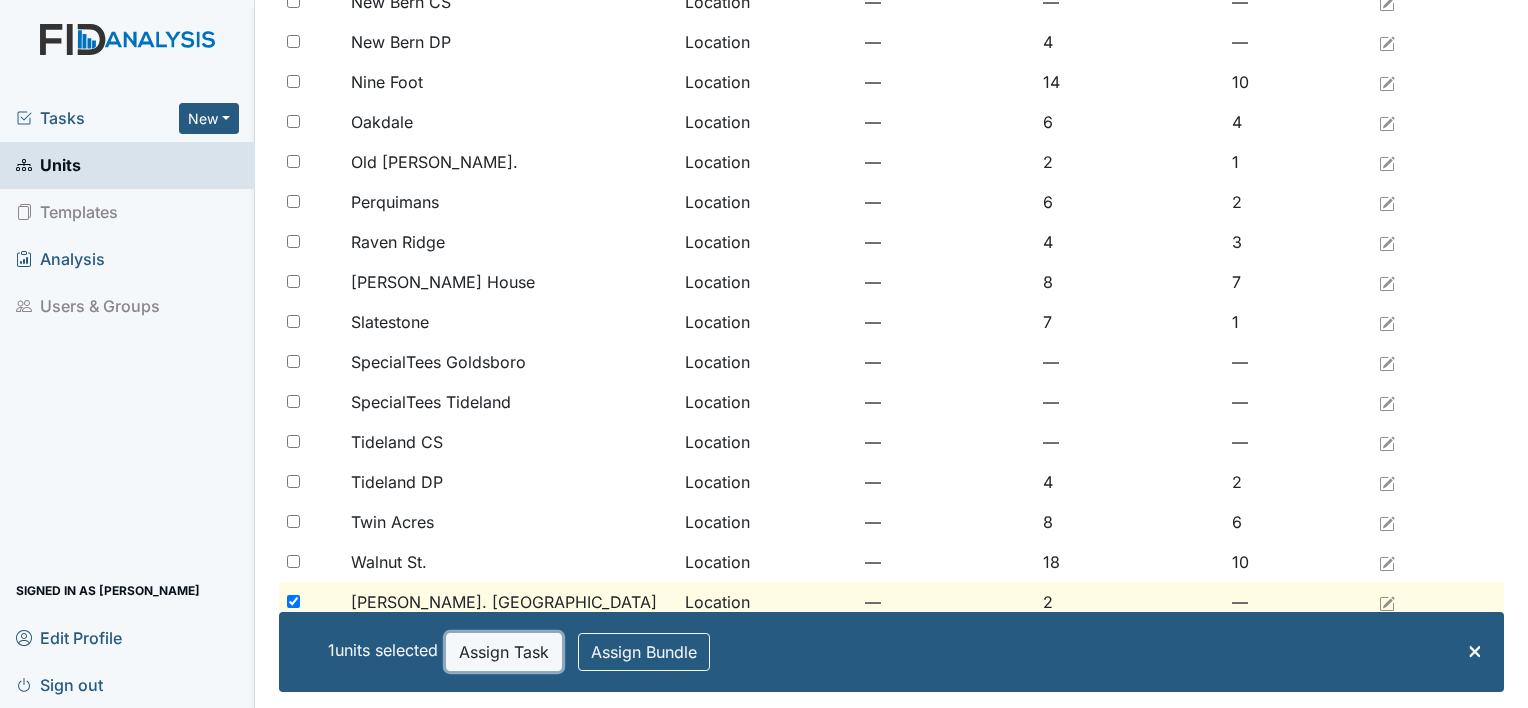 click on "Assign Task" at bounding box center [504, 652] 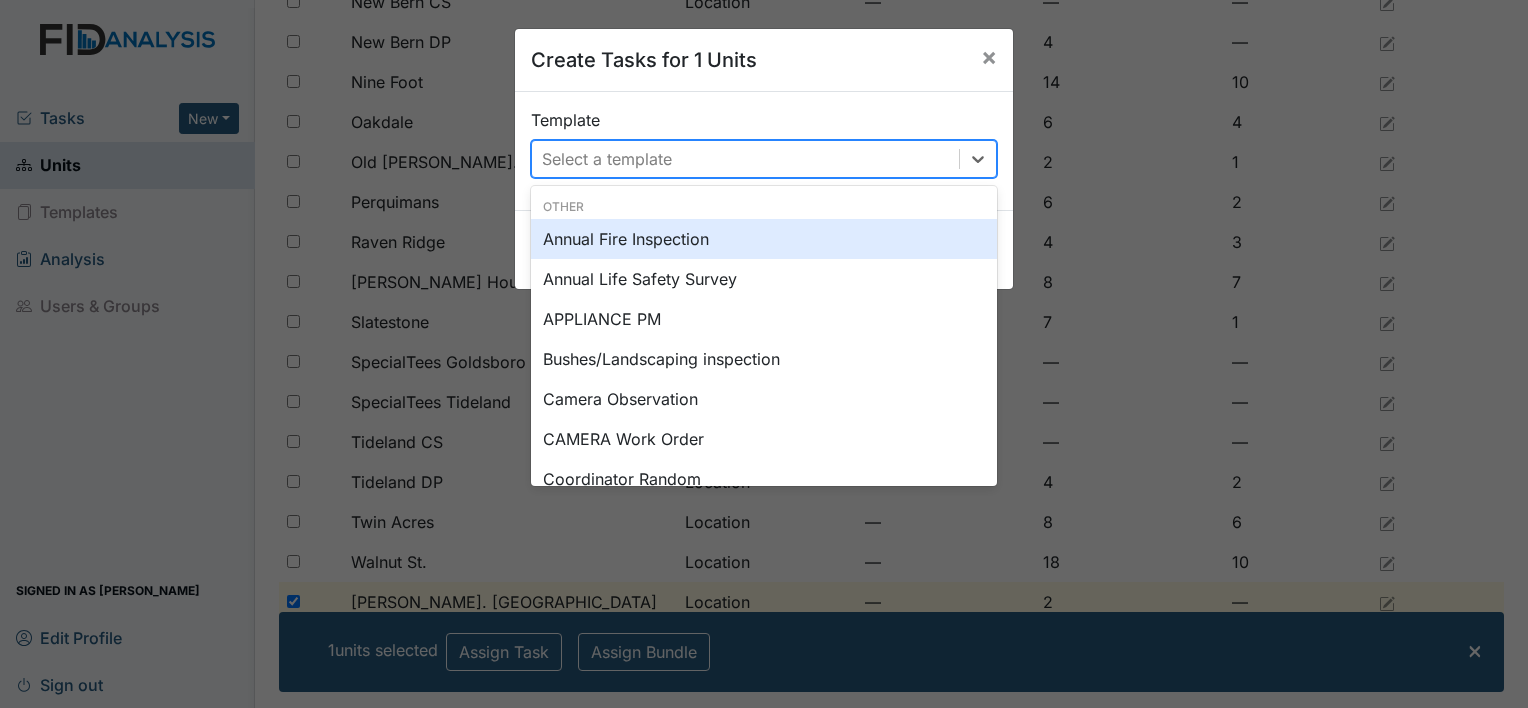 click on "Select a template" at bounding box center [745, 159] 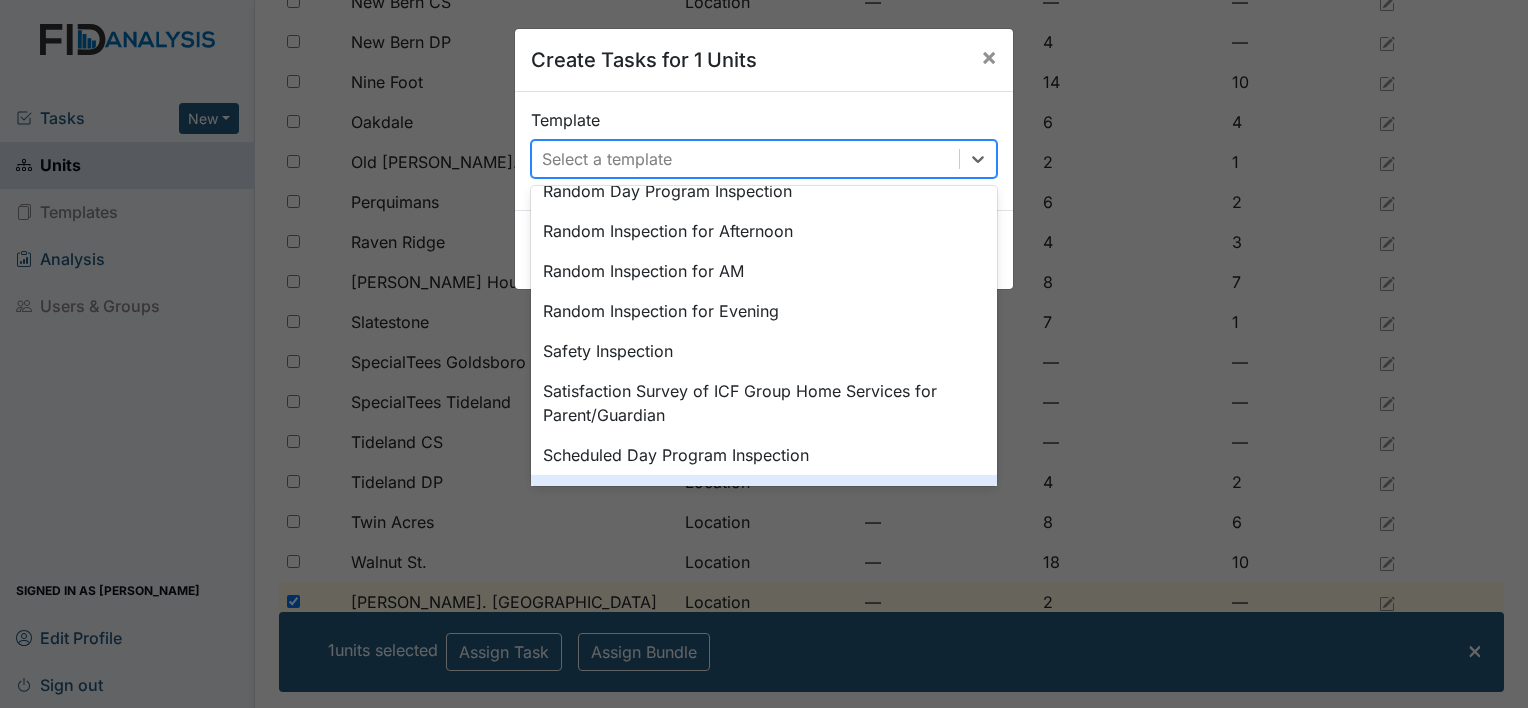 scroll, scrollTop: 888, scrollLeft: 0, axis: vertical 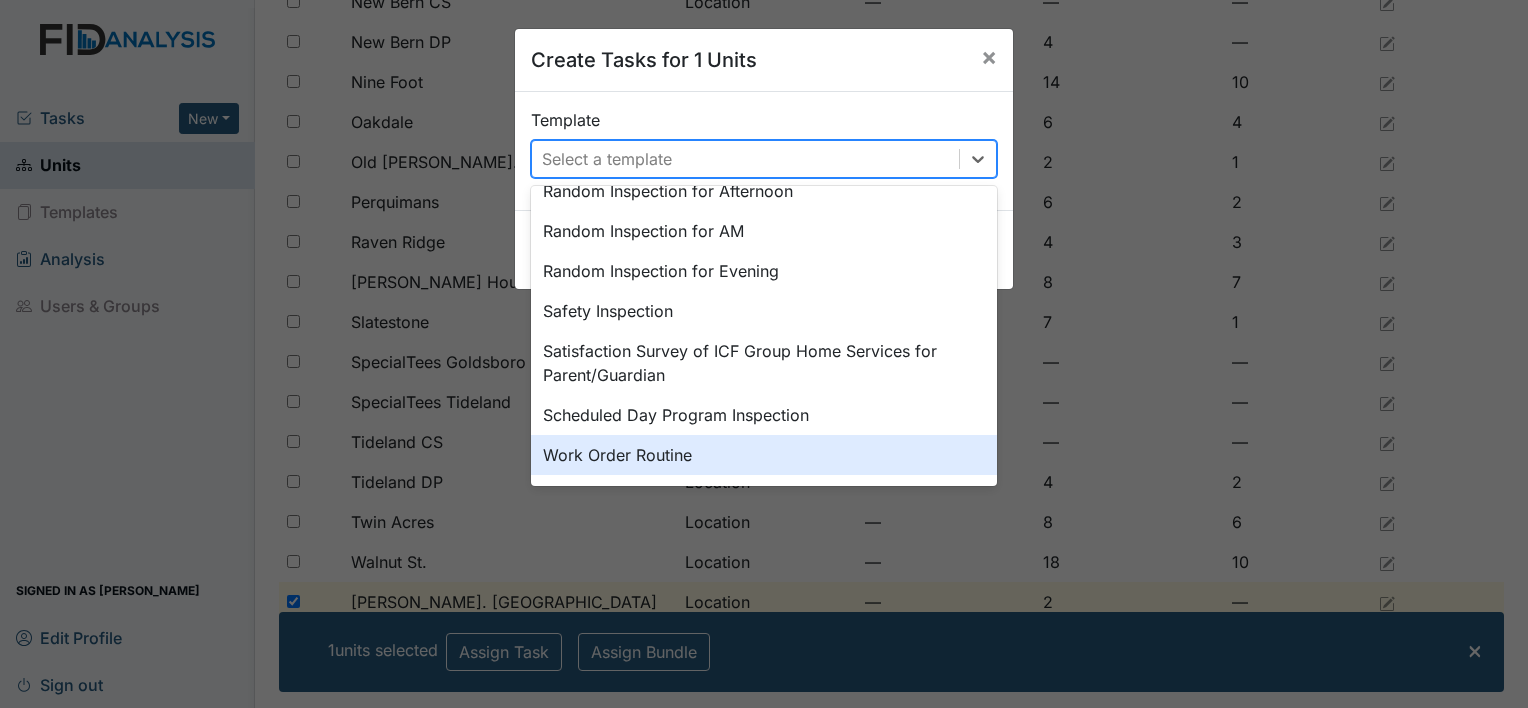 click on "Work Order Routine" at bounding box center [764, 455] 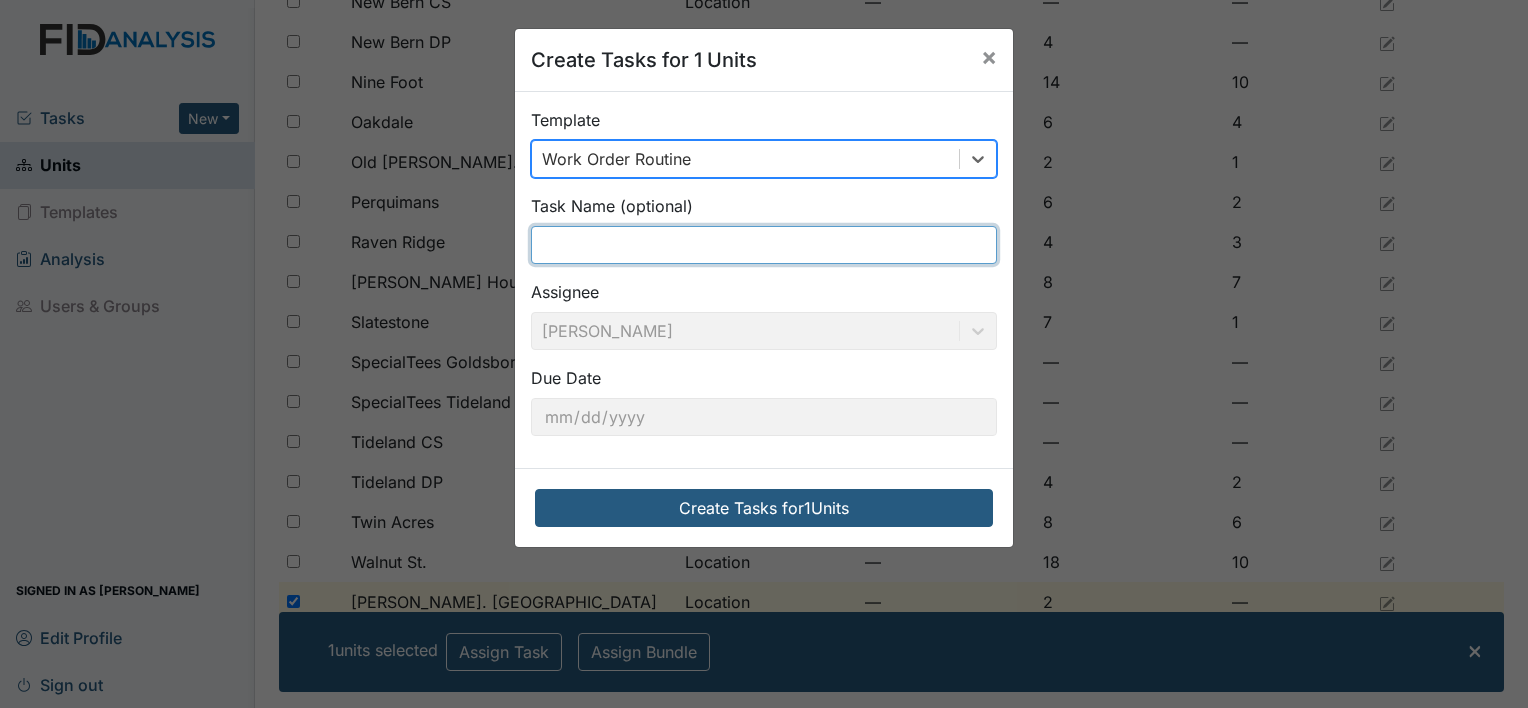 click at bounding box center [764, 245] 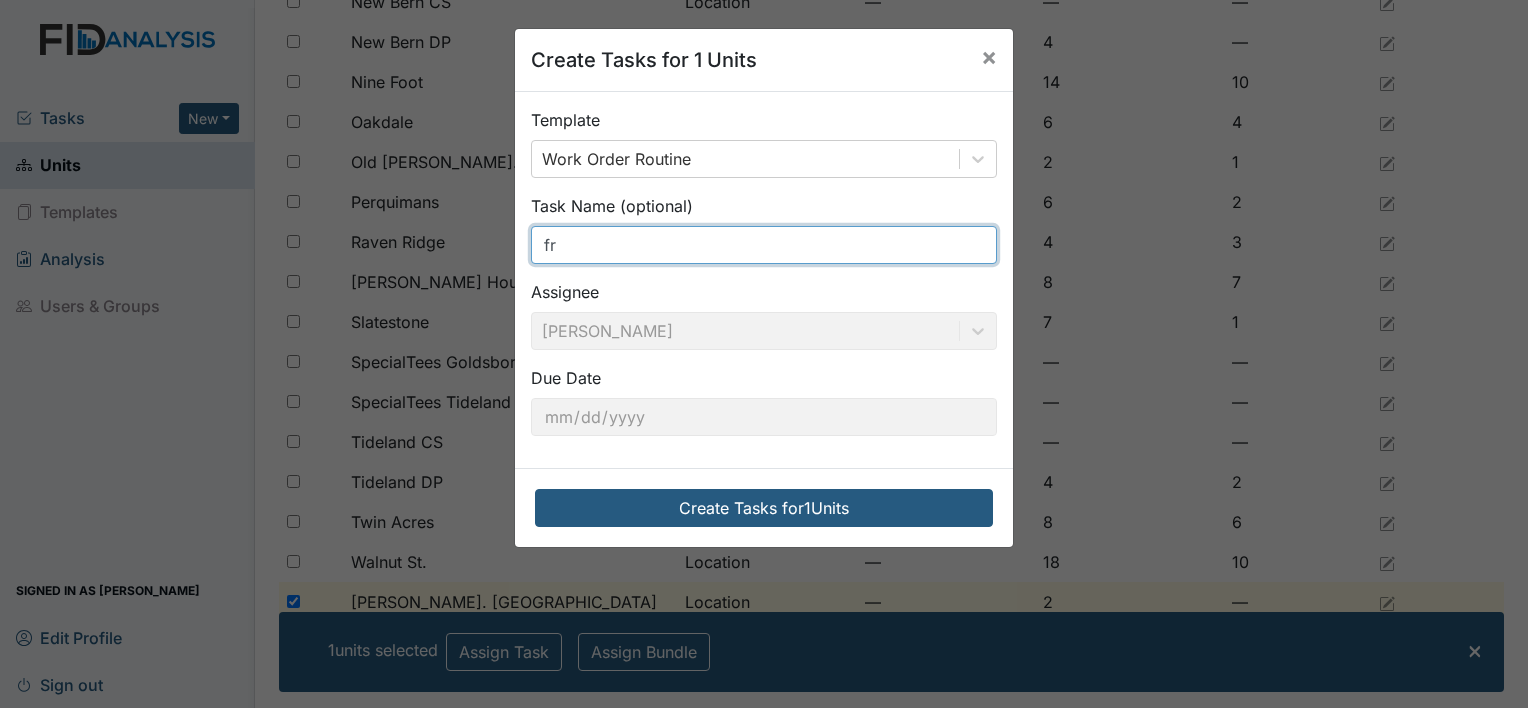 type on "f" 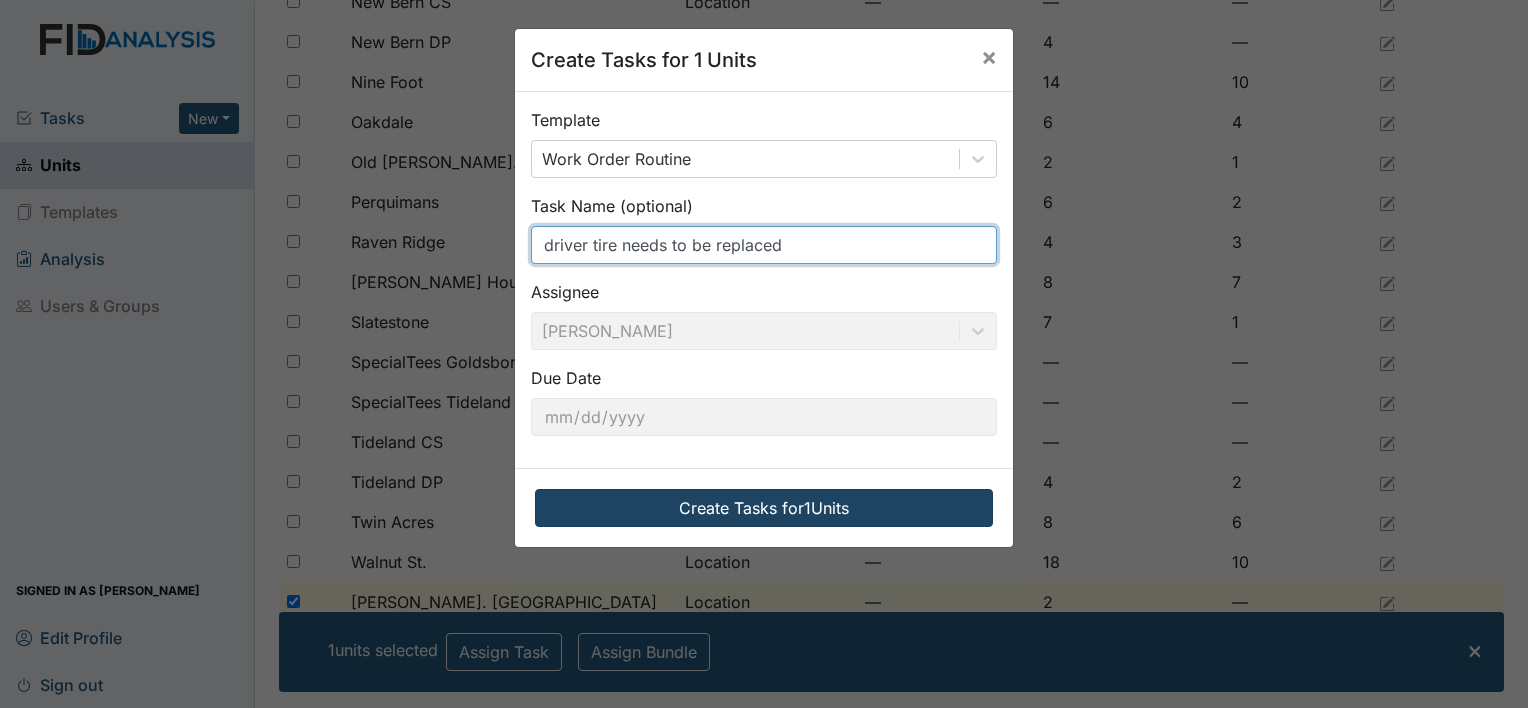 type on "driver tire needs to be replaced" 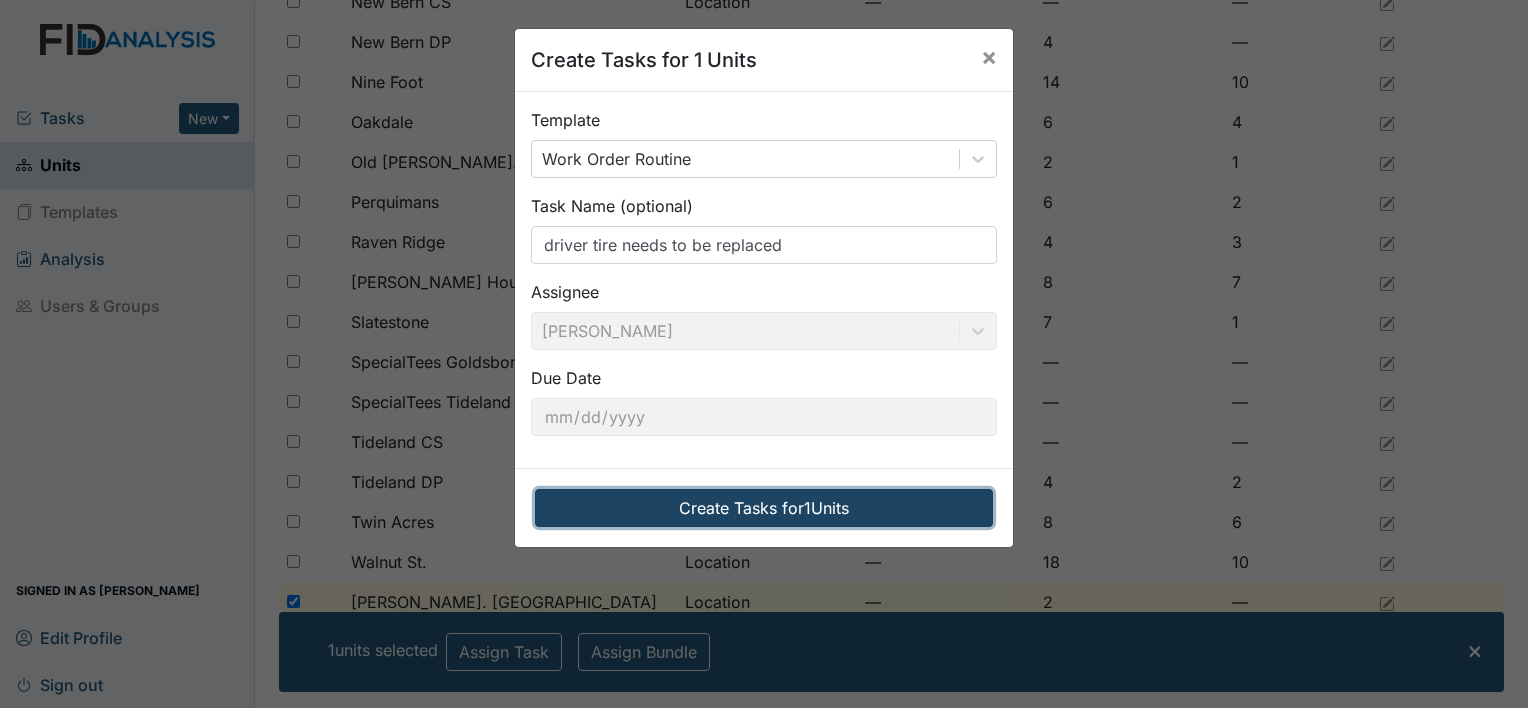 click on "Create Tasks for  1  Units" at bounding box center [764, 508] 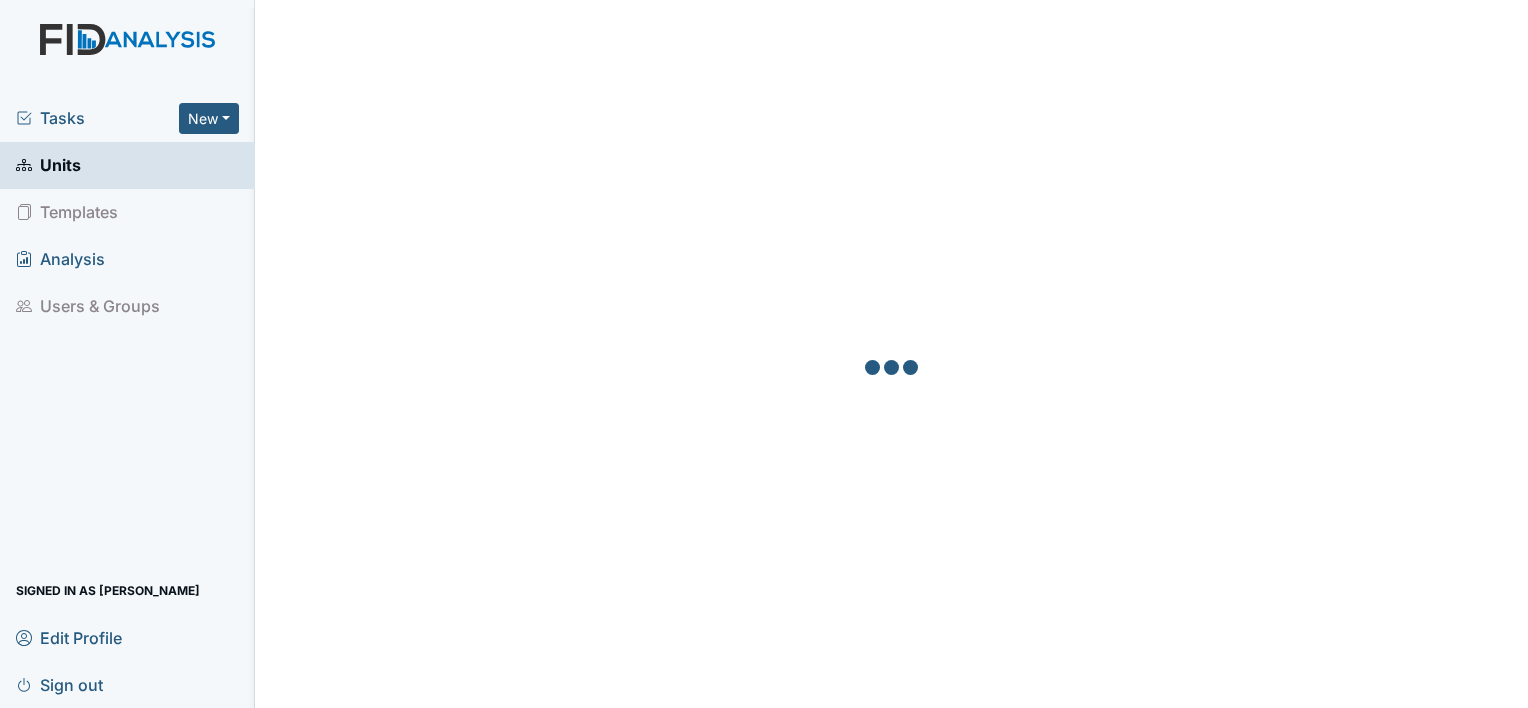 scroll, scrollTop: 0, scrollLeft: 0, axis: both 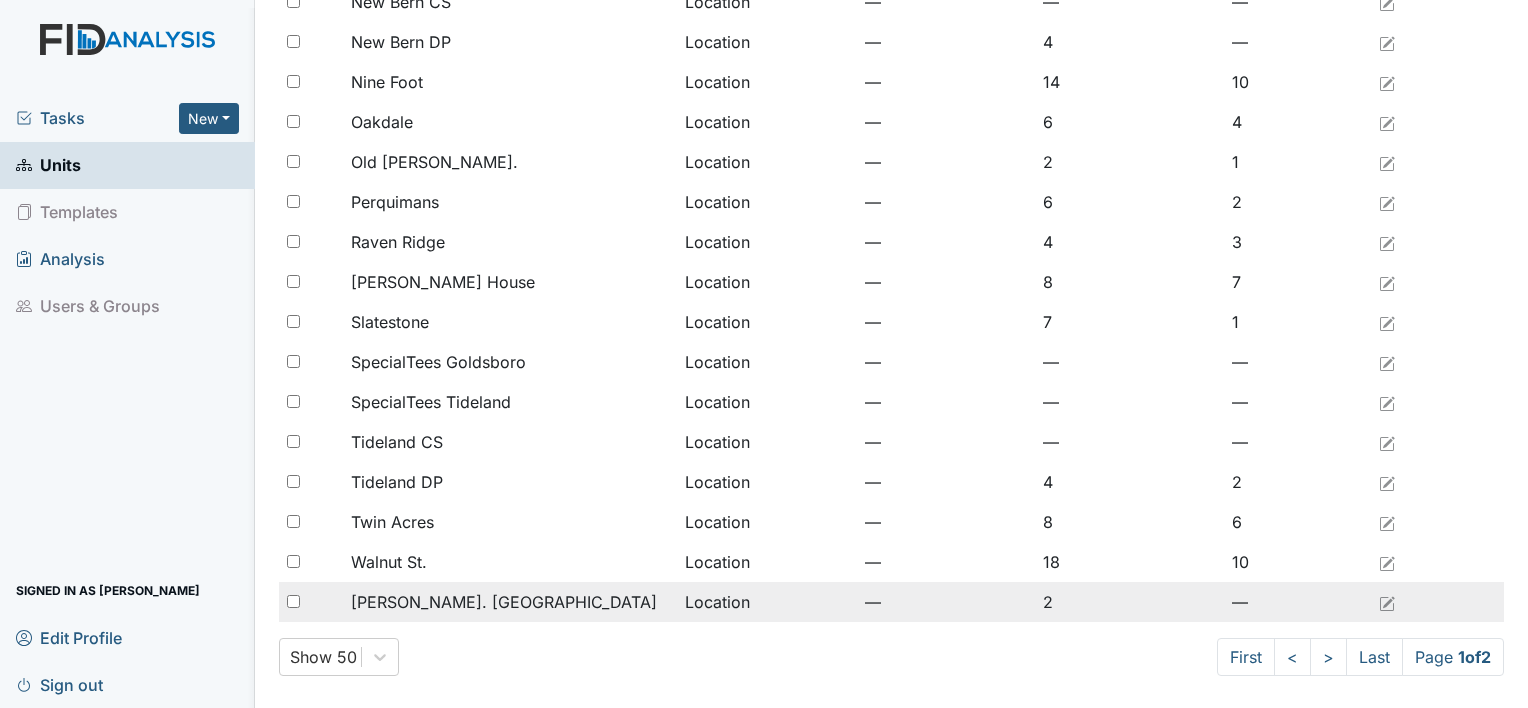 click at bounding box center [293, 601] 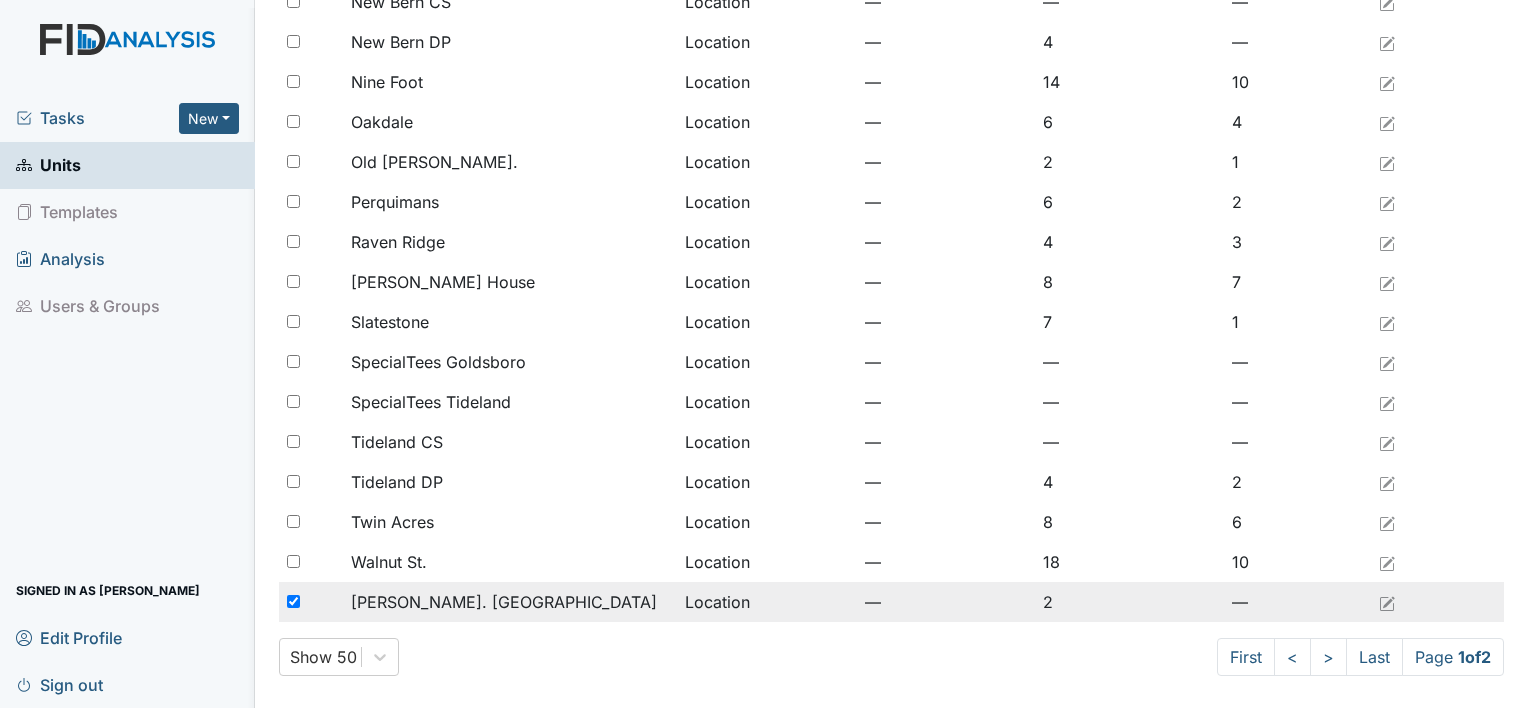 checkbox on "true" 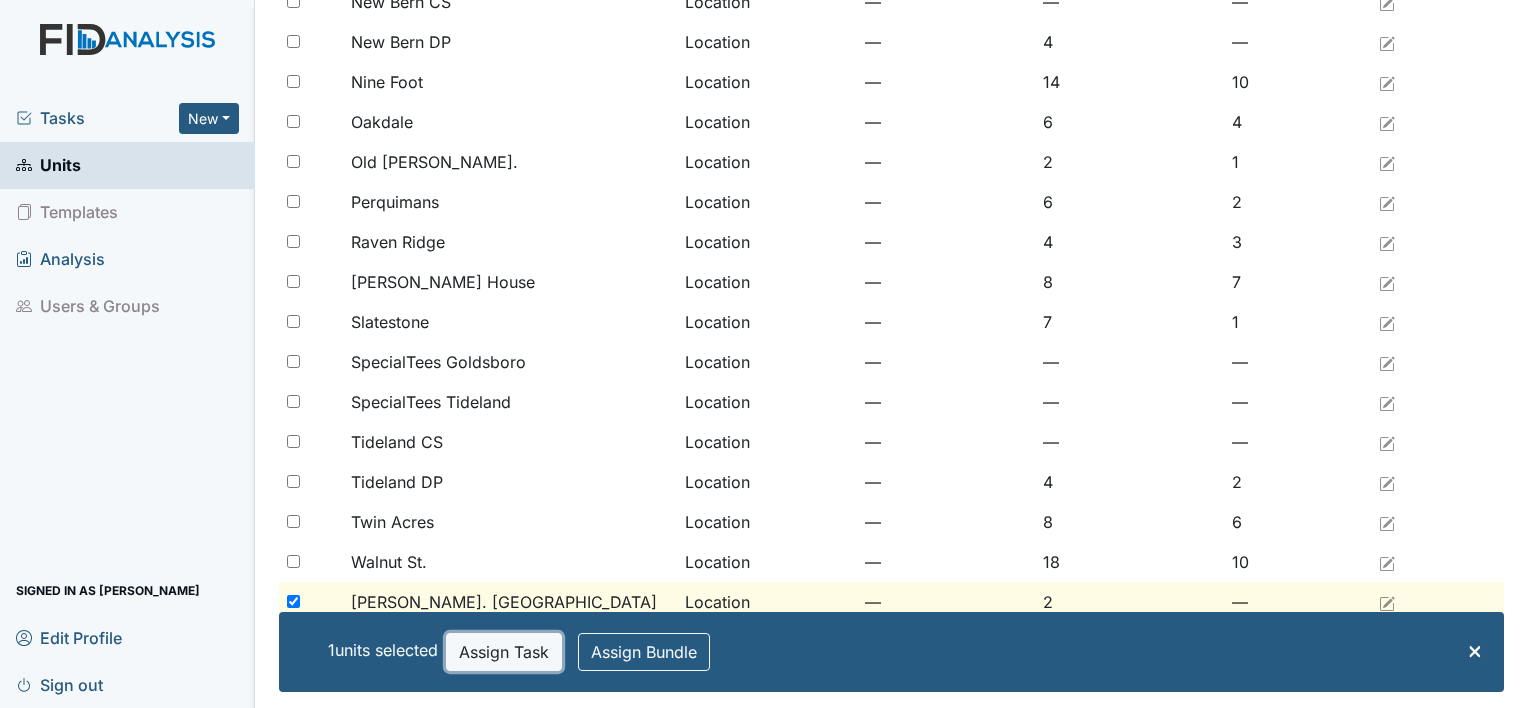 click on "Assign Task" at bounding box center [504, 652] 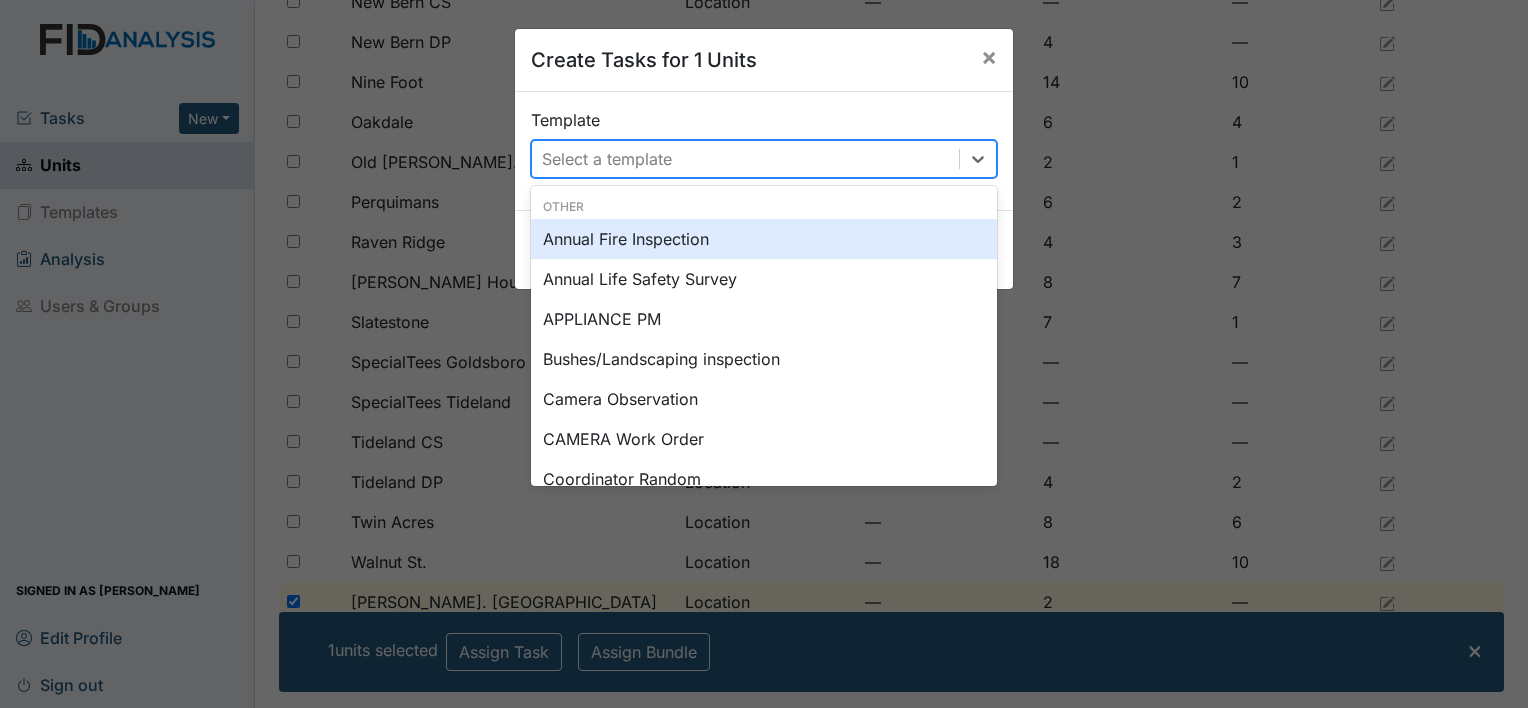 click on "Select a template" at bounding box center (745, 159) 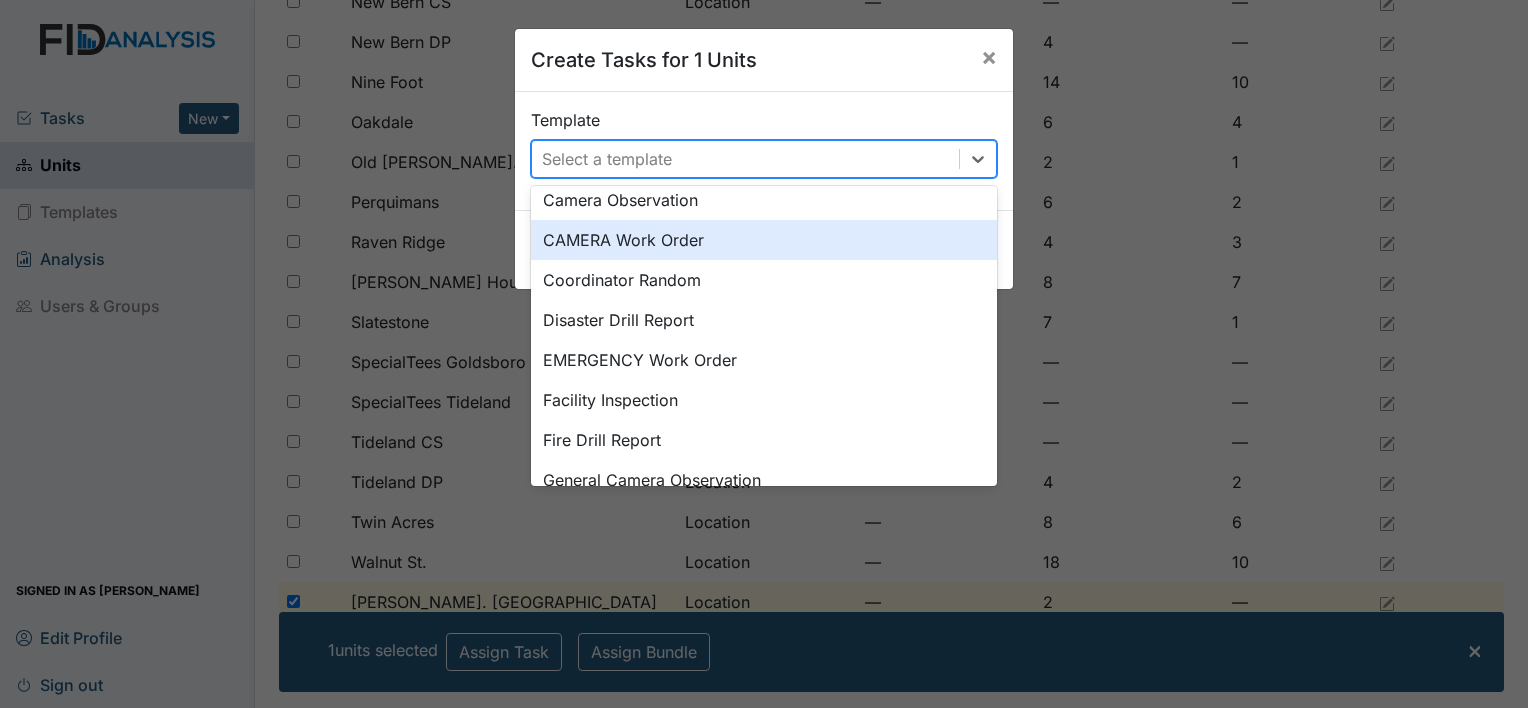 scroll, scrollTop: 200, scrollLeft: 0, axis: vertical 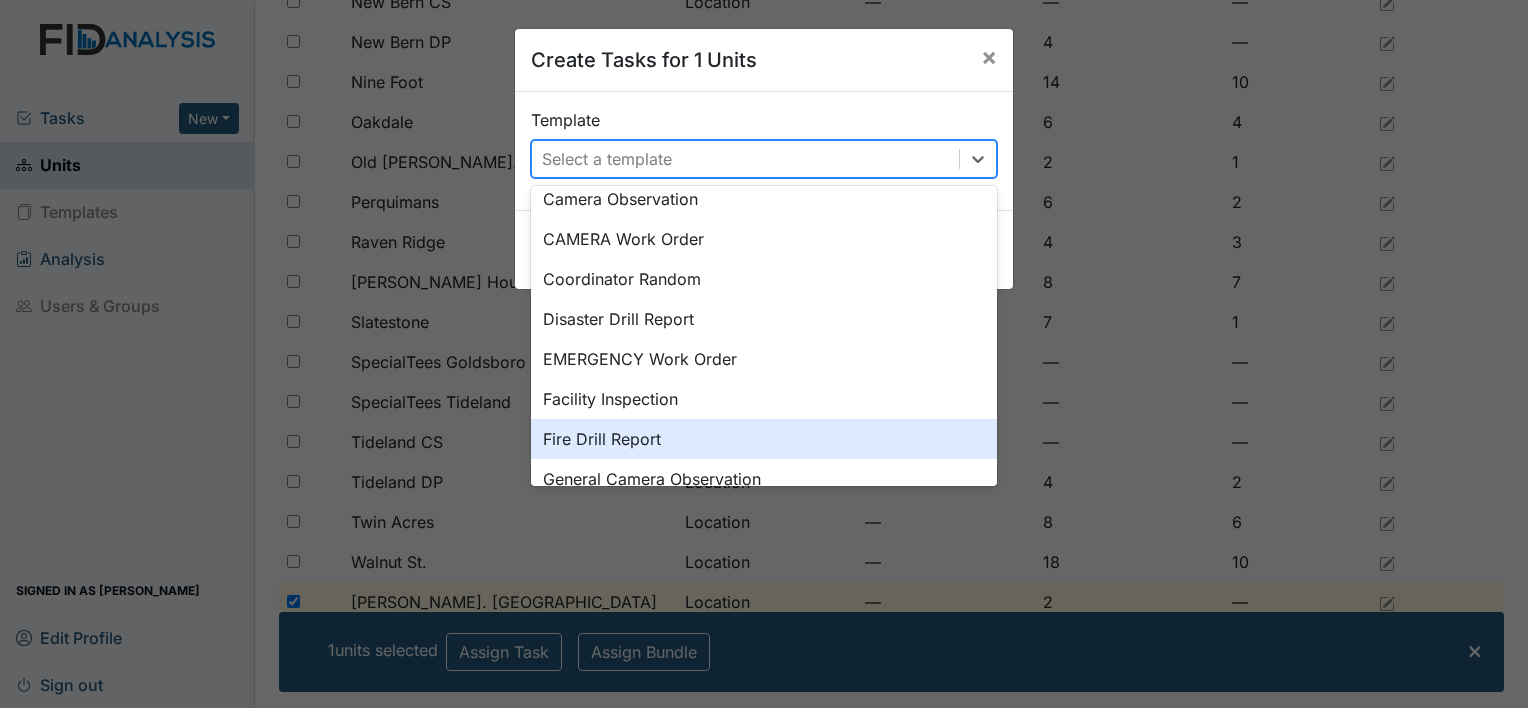 click on "Fire Drill Report" at bounding box center (764, 439) 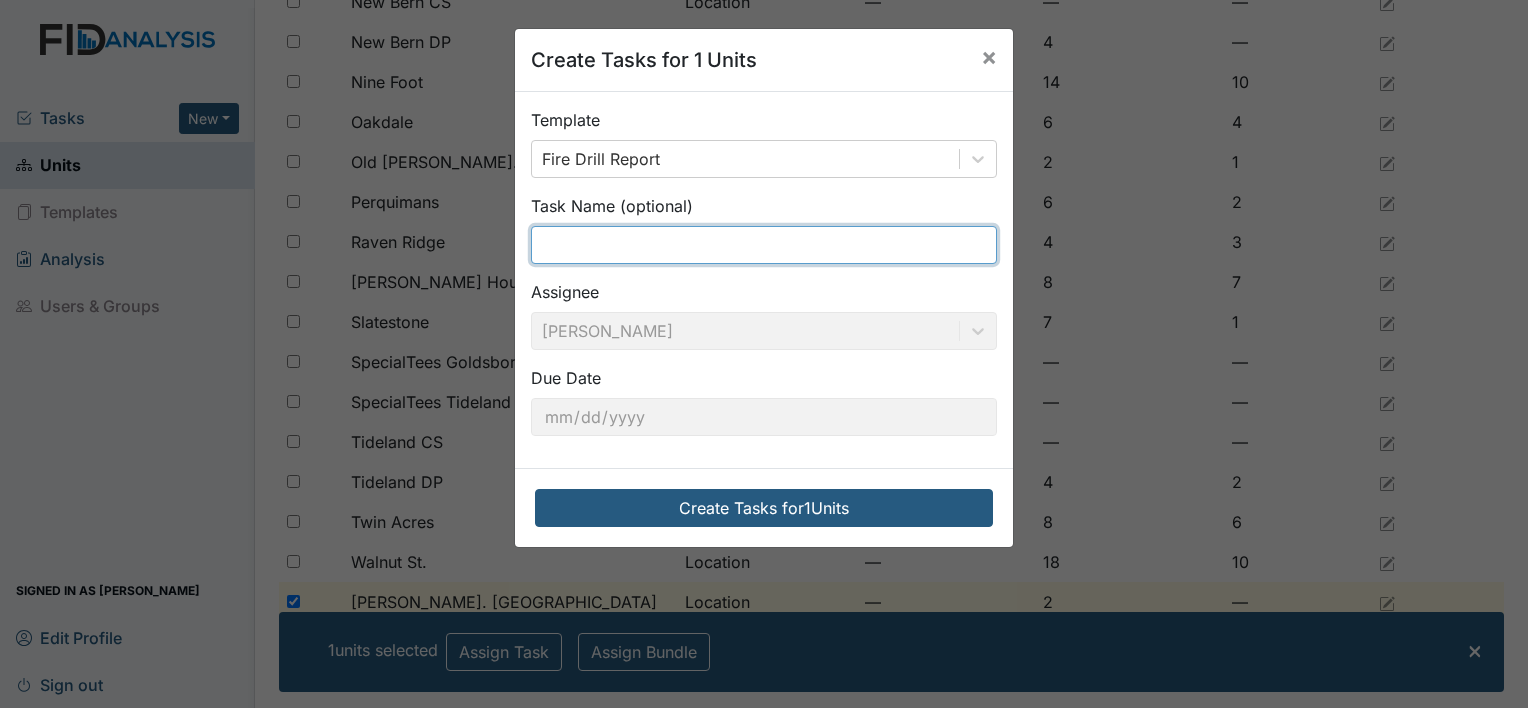 click at bounding box center (764, 245) 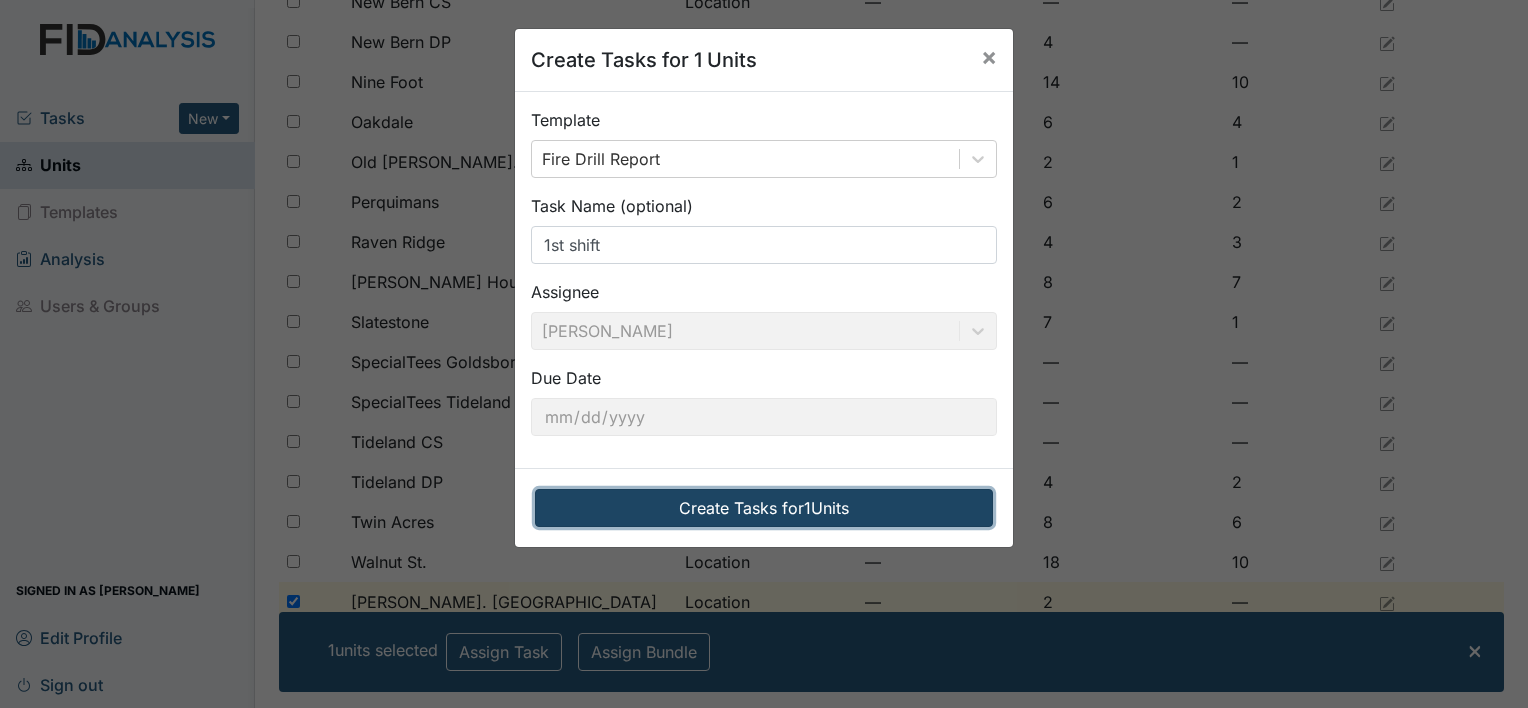 click on "Create Tasks for  1  Units" at bounding box center [764, 508] 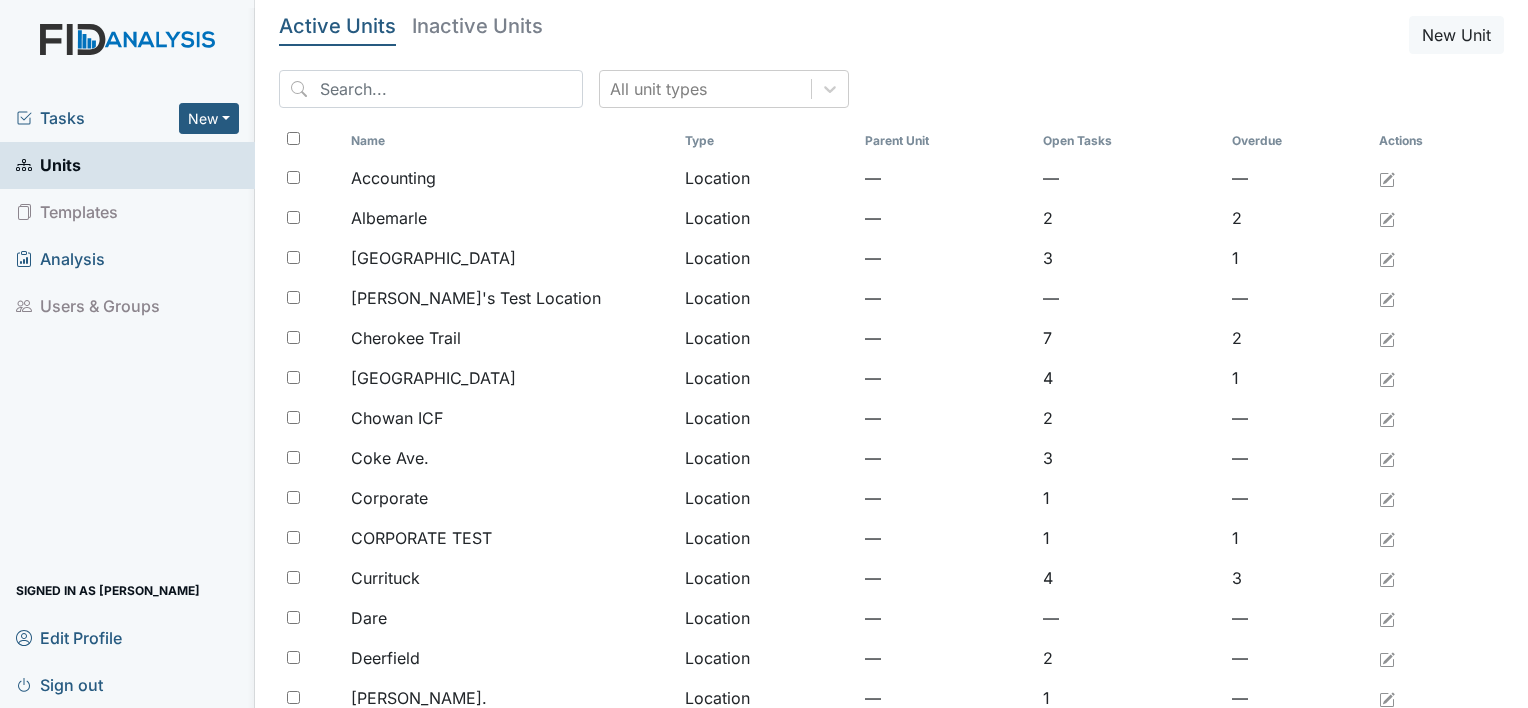 scroll, scrollTop: 0, scrollLeft: 0, axis: both 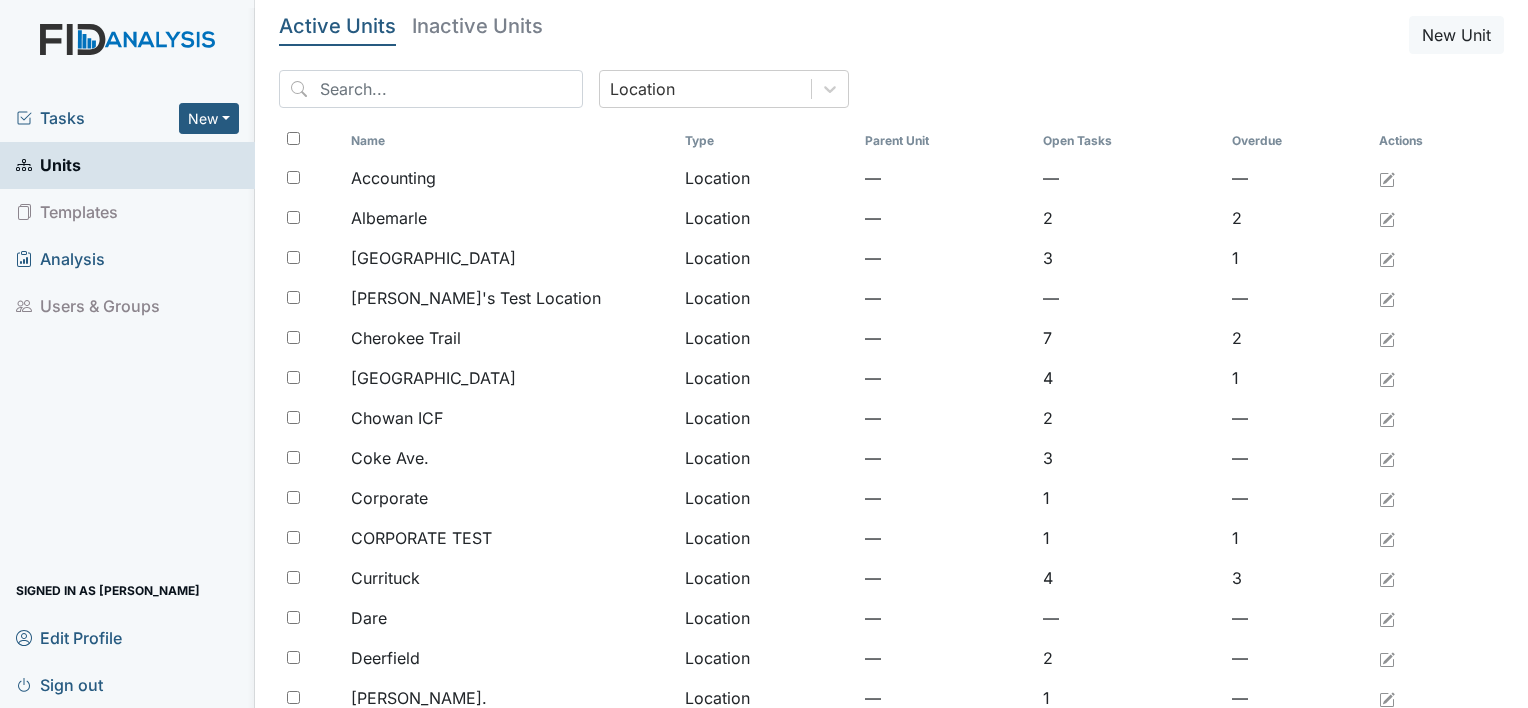 click on "Tasks" at bounding box center [97, 118] 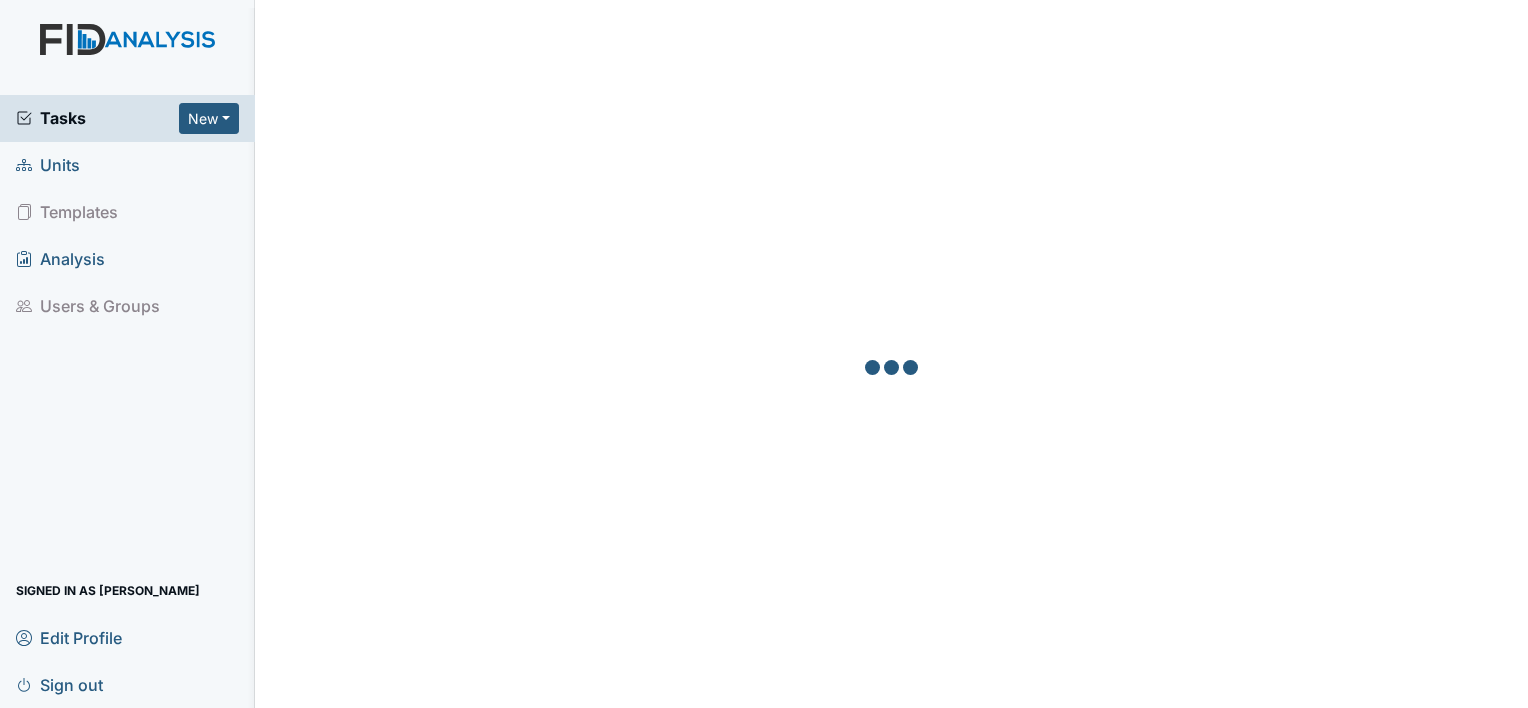 scroll, scrollTop: 0, scrollLeft: 0, axis: both 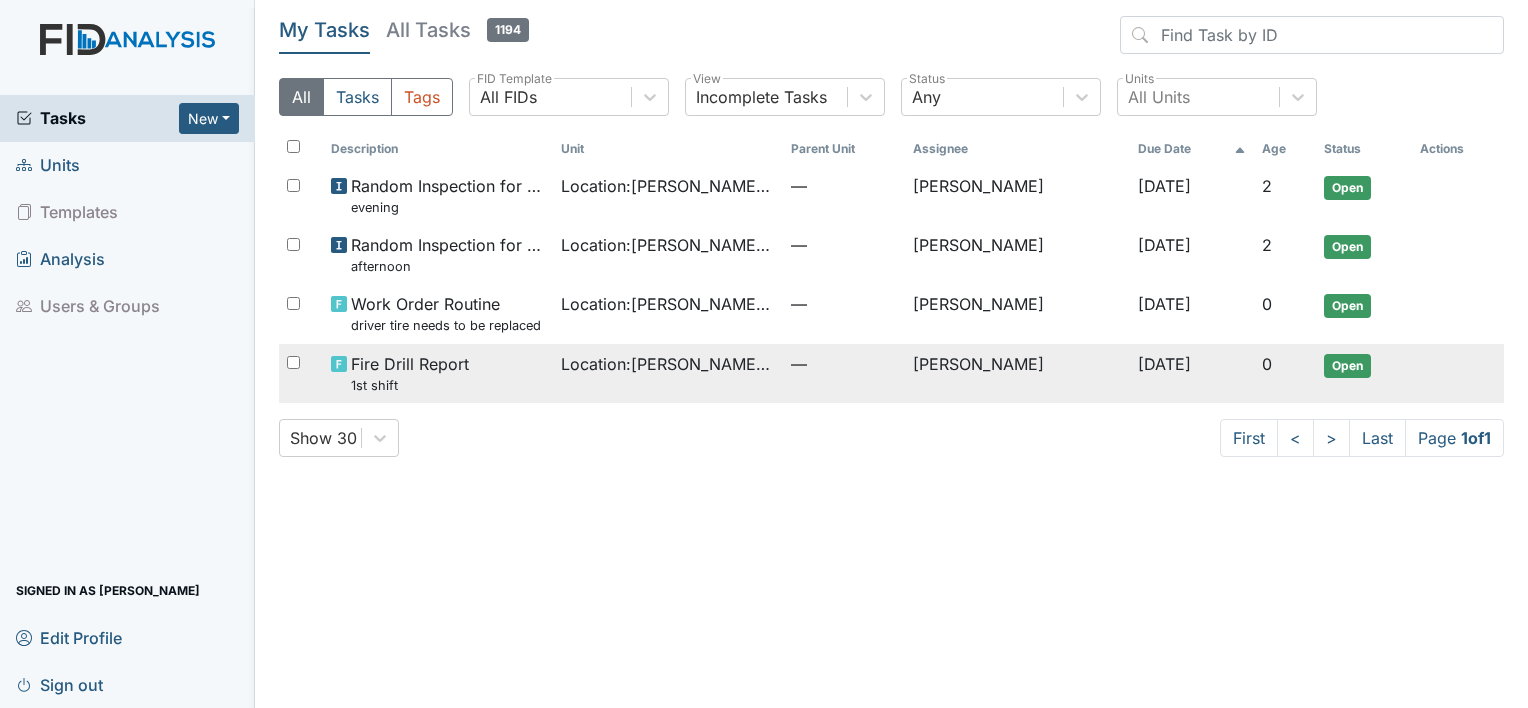 click on "Fire Drill Report 1st shift" at bounding box center (410, 373) 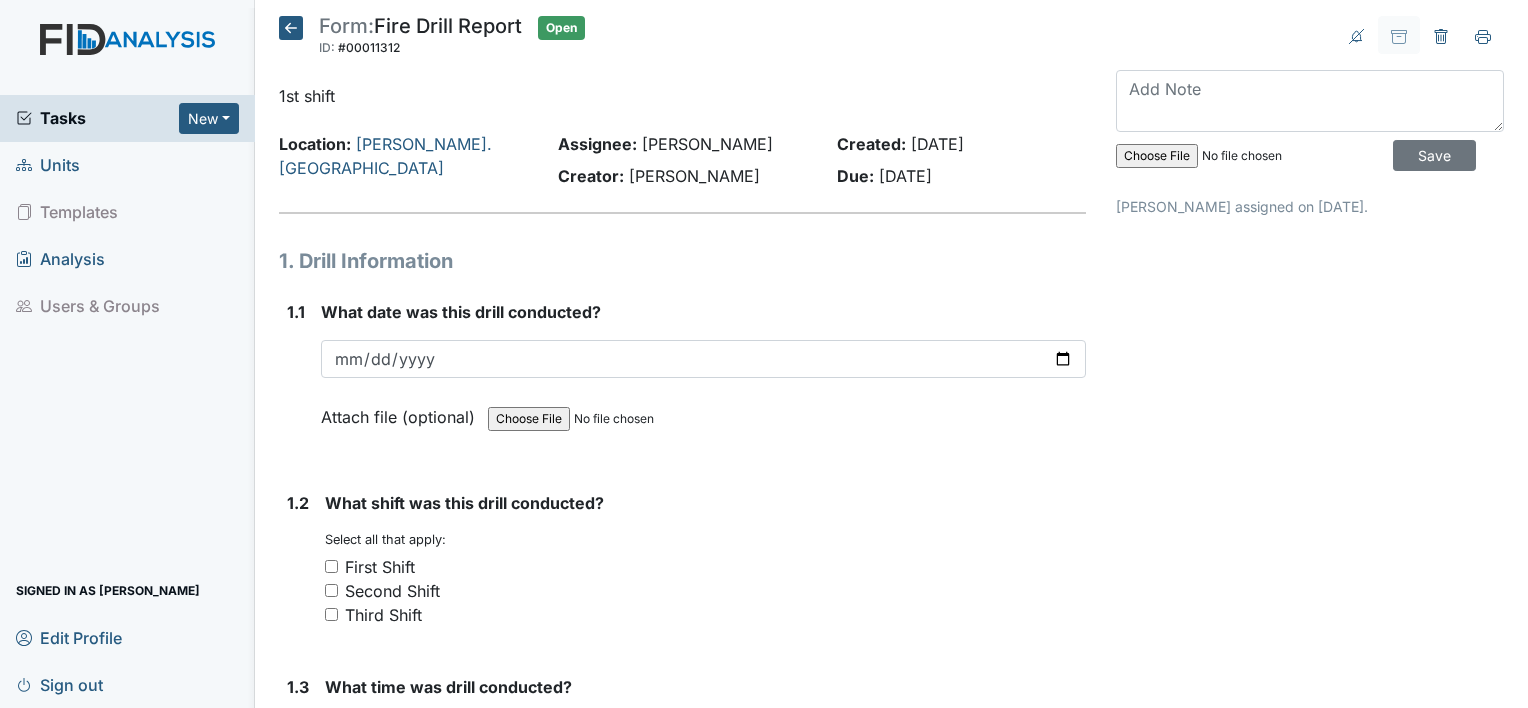 scroll, scrollTop: 0, scrollLeft: 0, axis: both 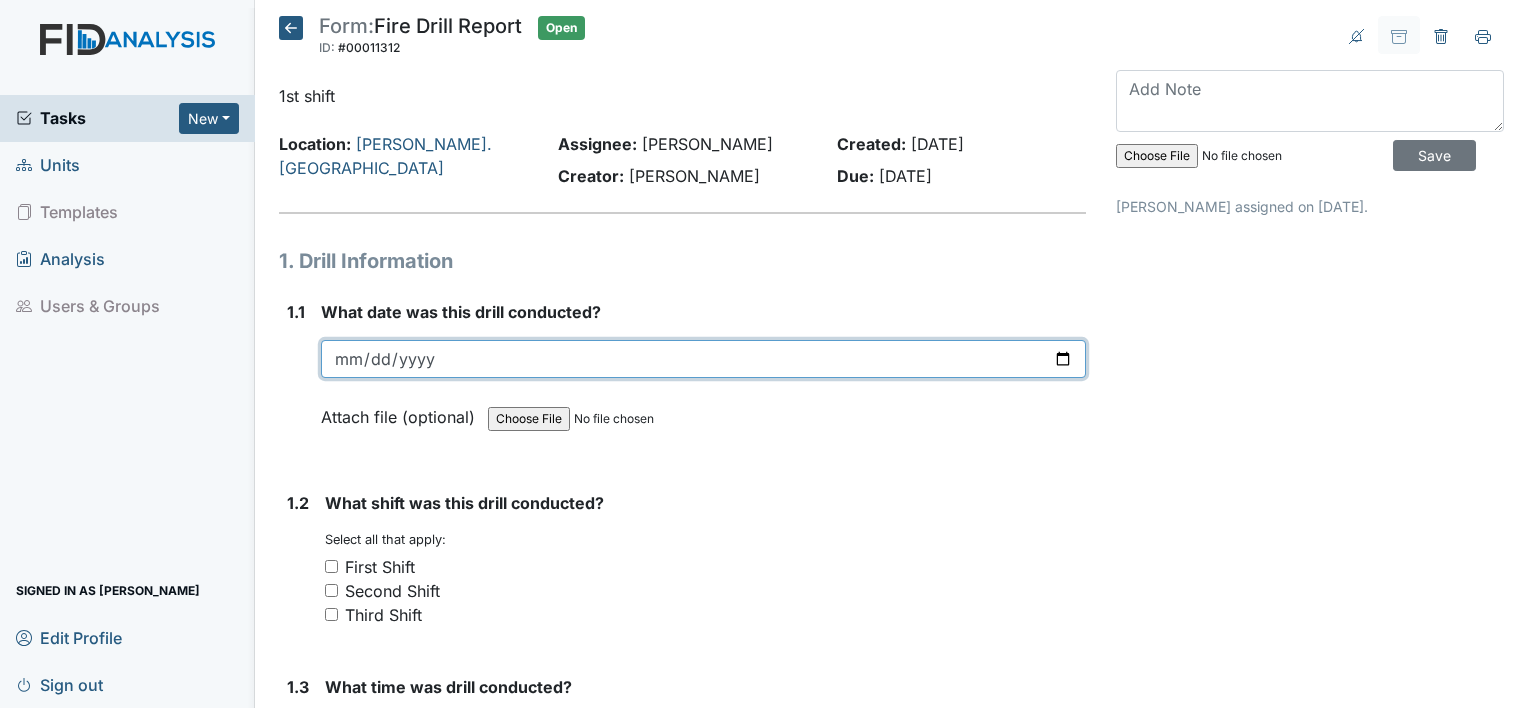 click at bounding box center [703, 359] 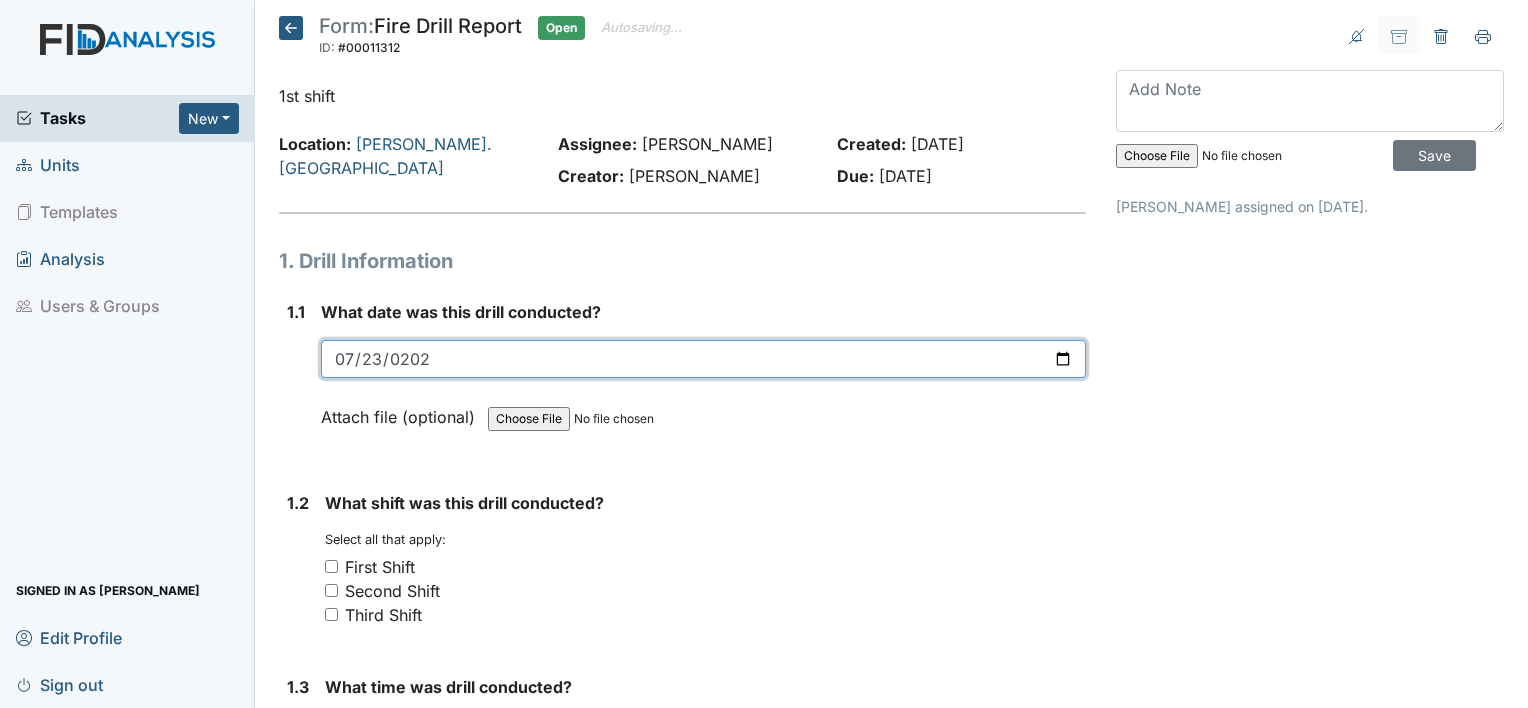 type on "[DATE]" 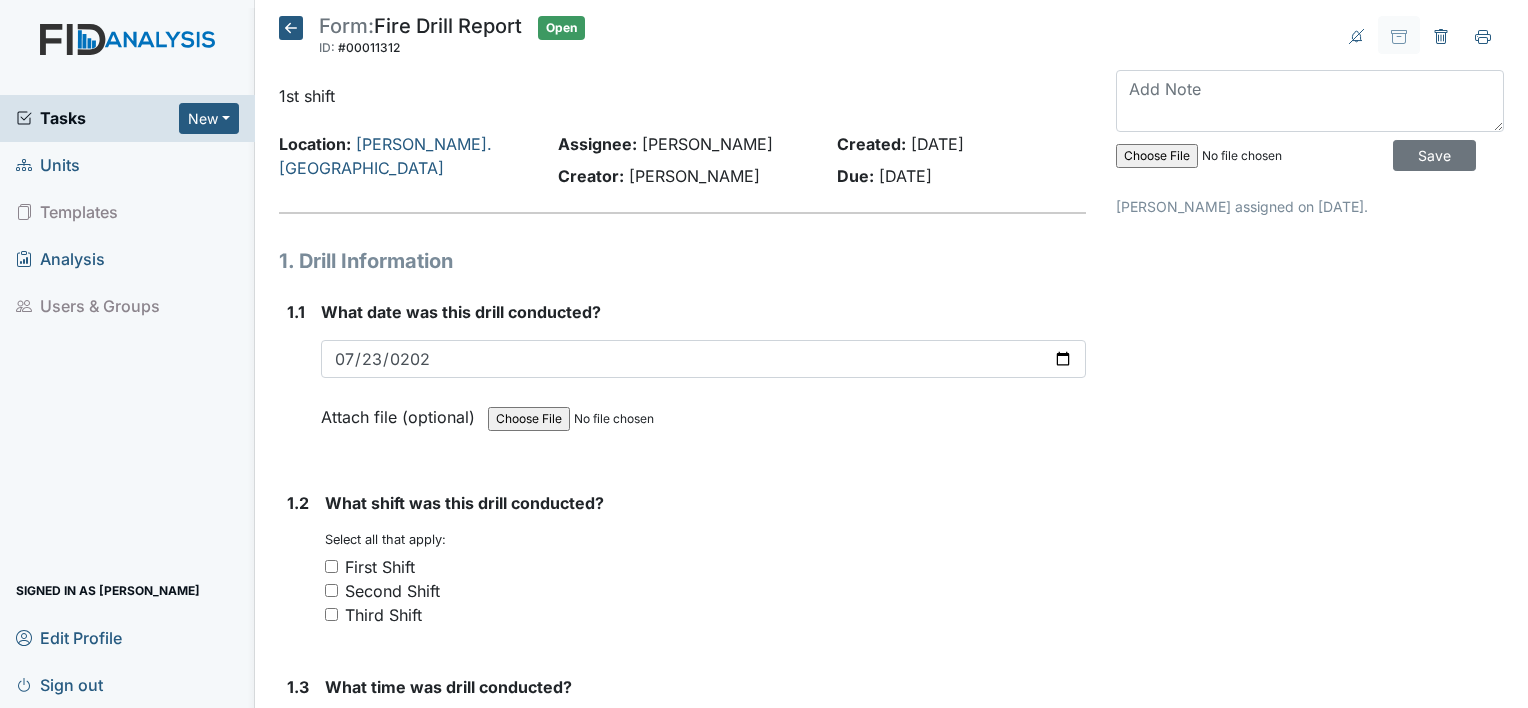 click on "First Shift" at bounding box center (331, 566) 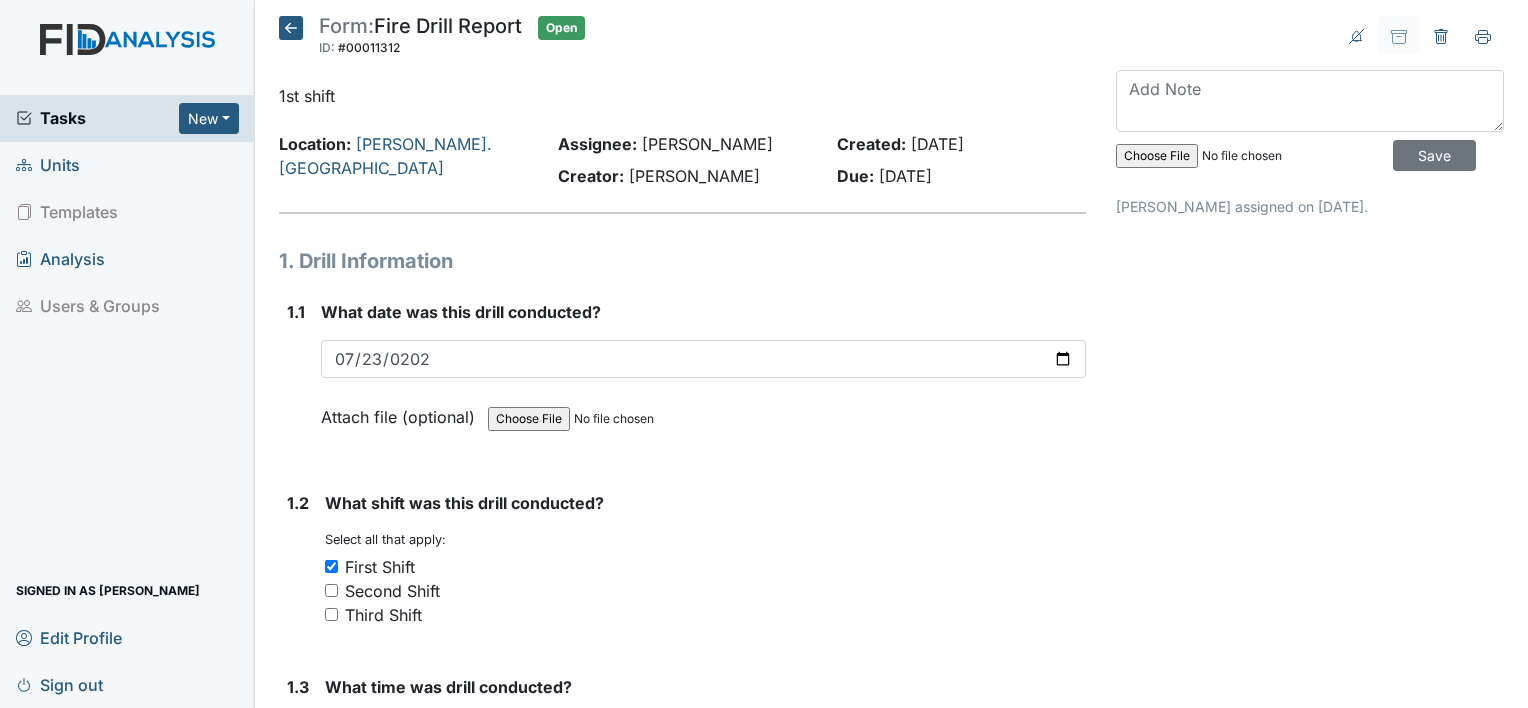 scroll, scrollTop: 619, scrollLeft: 0, axis: vertical 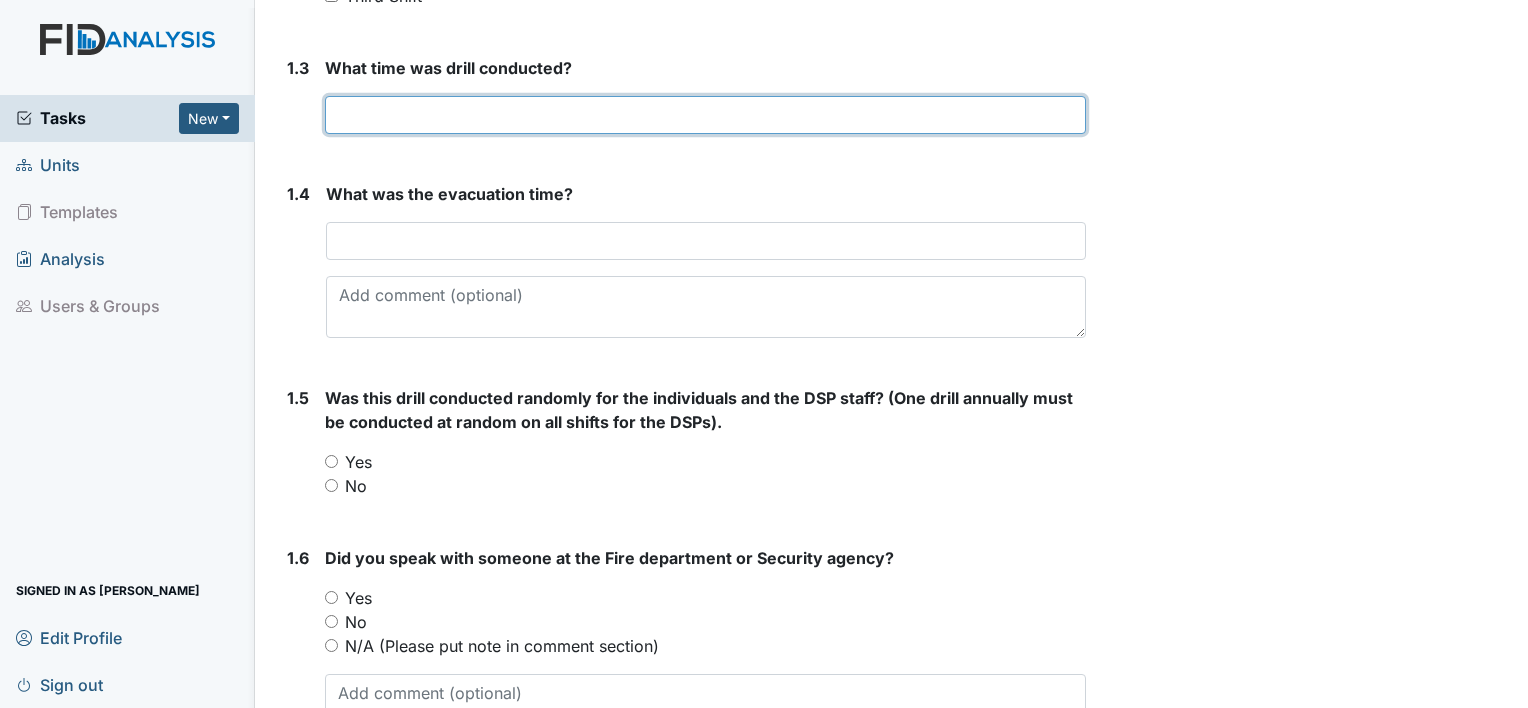 click at bounding box center [705, 115] 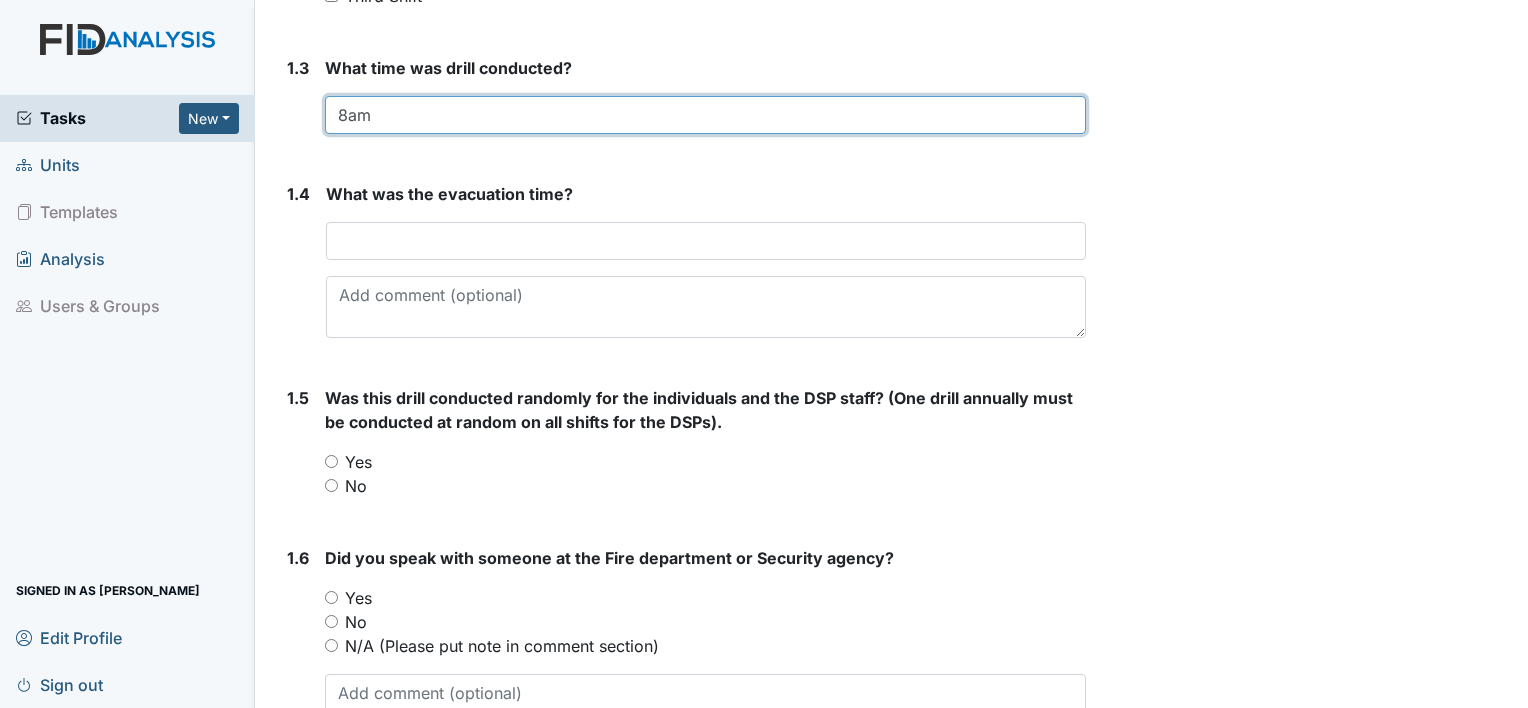 type on "8am" 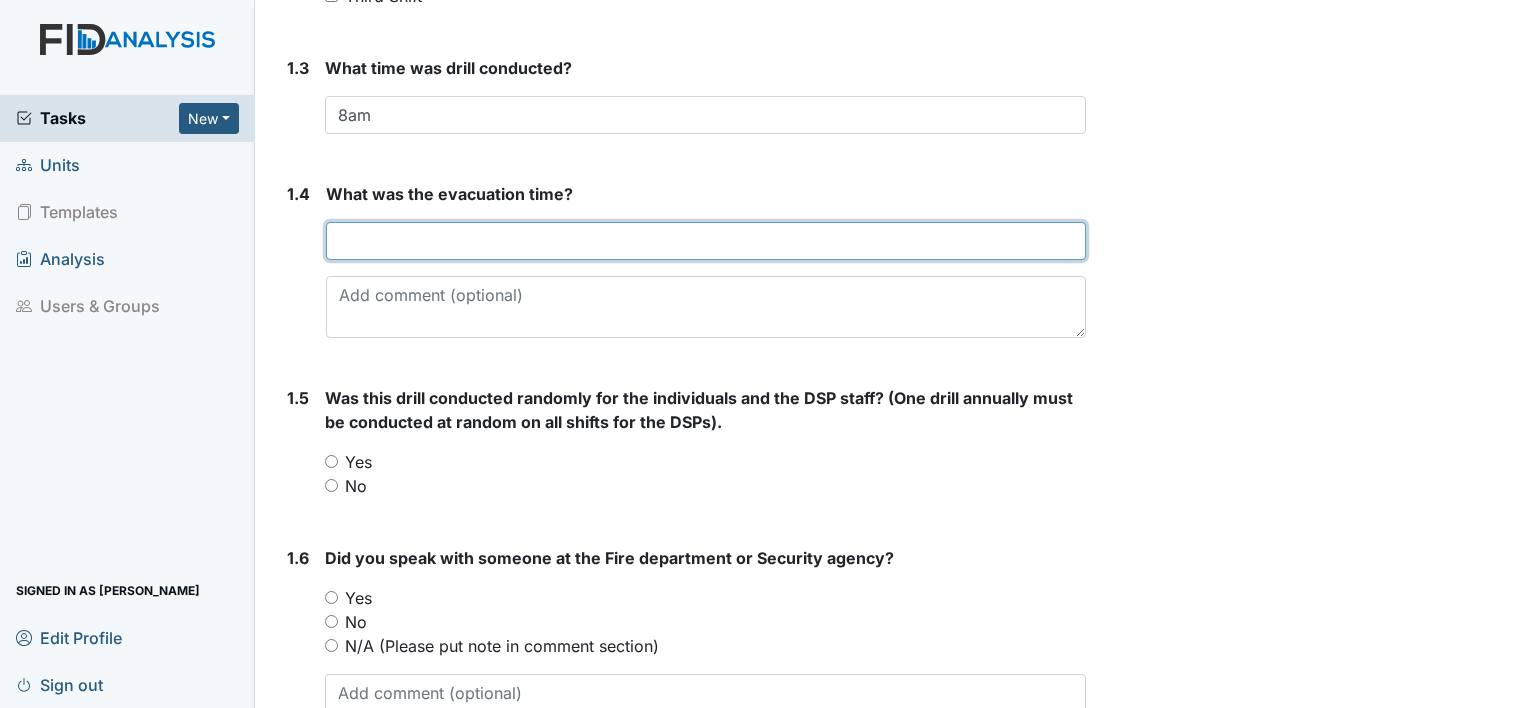 click at bounding box center [706, 241] 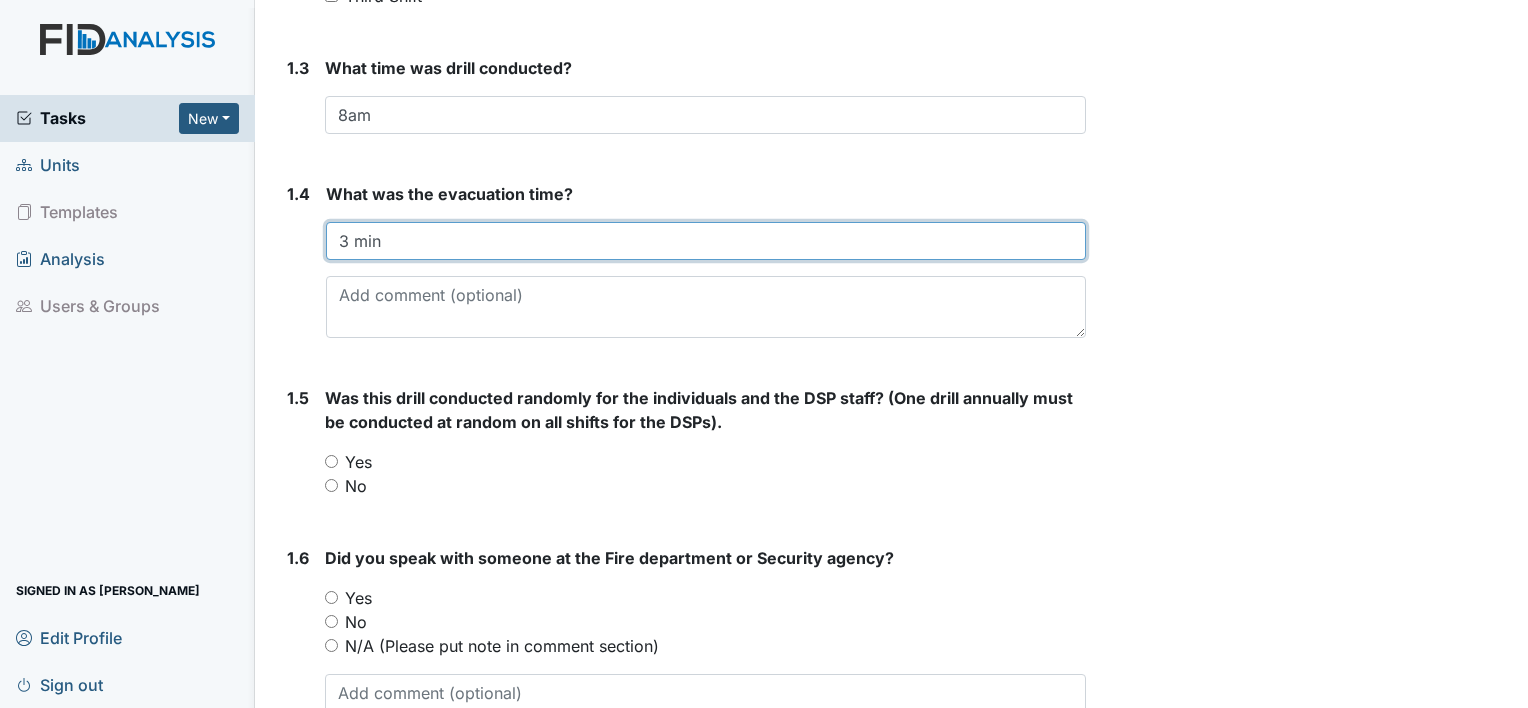 type on "3 min" 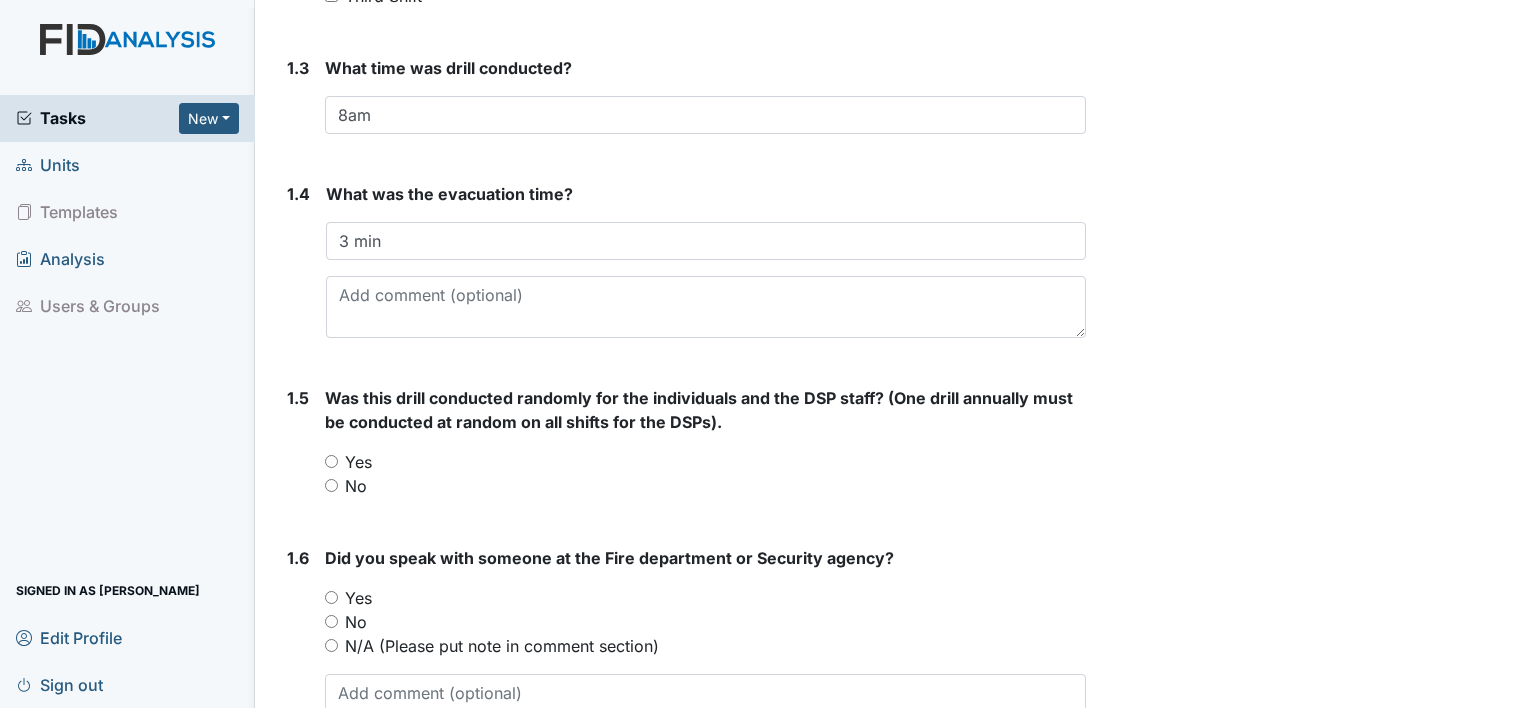 click on "Yes" at bounding box center (331, 461) 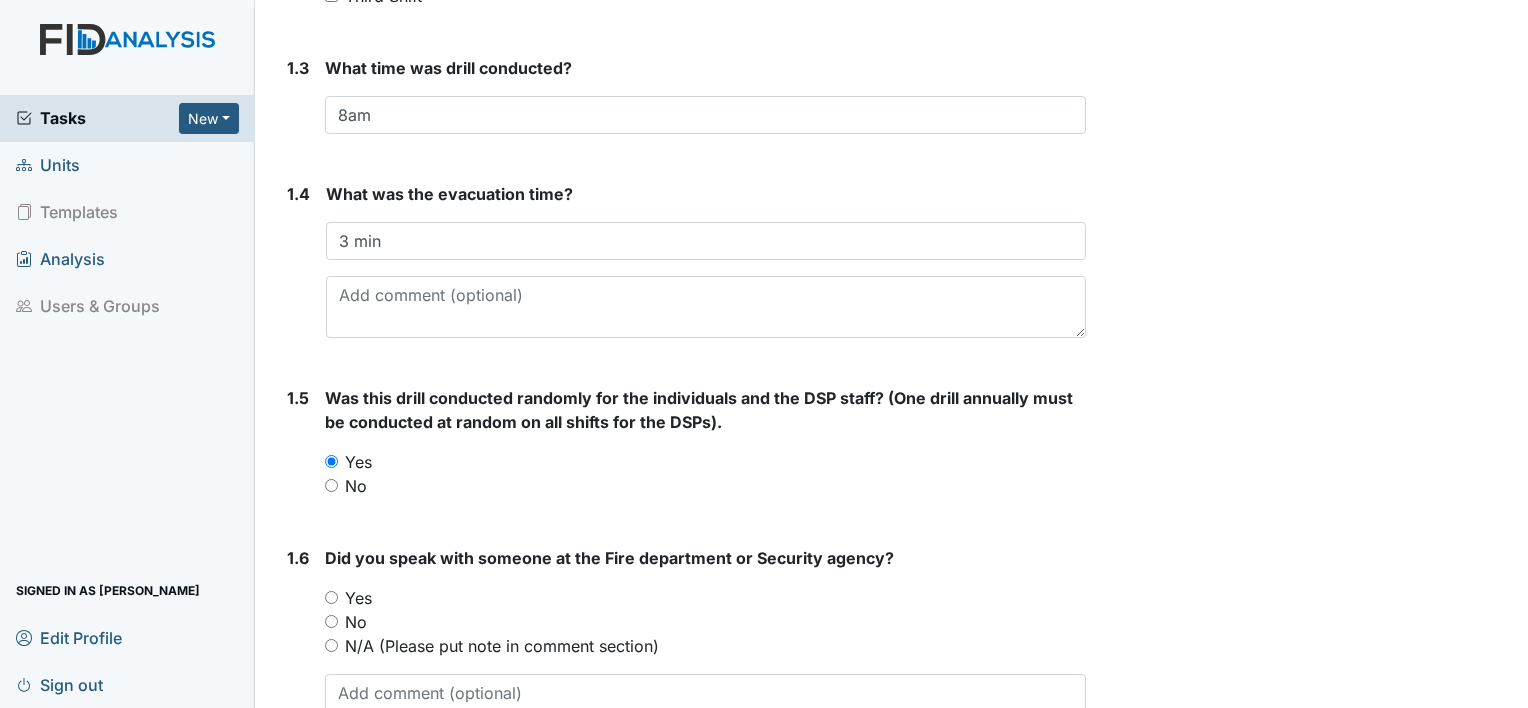 click on "Did you speak with someone at the Fire department or Security agency?
You must select one of the below options.
Yes
No
N/A (Please put note in comment section)" at bounding box center [705, 641] 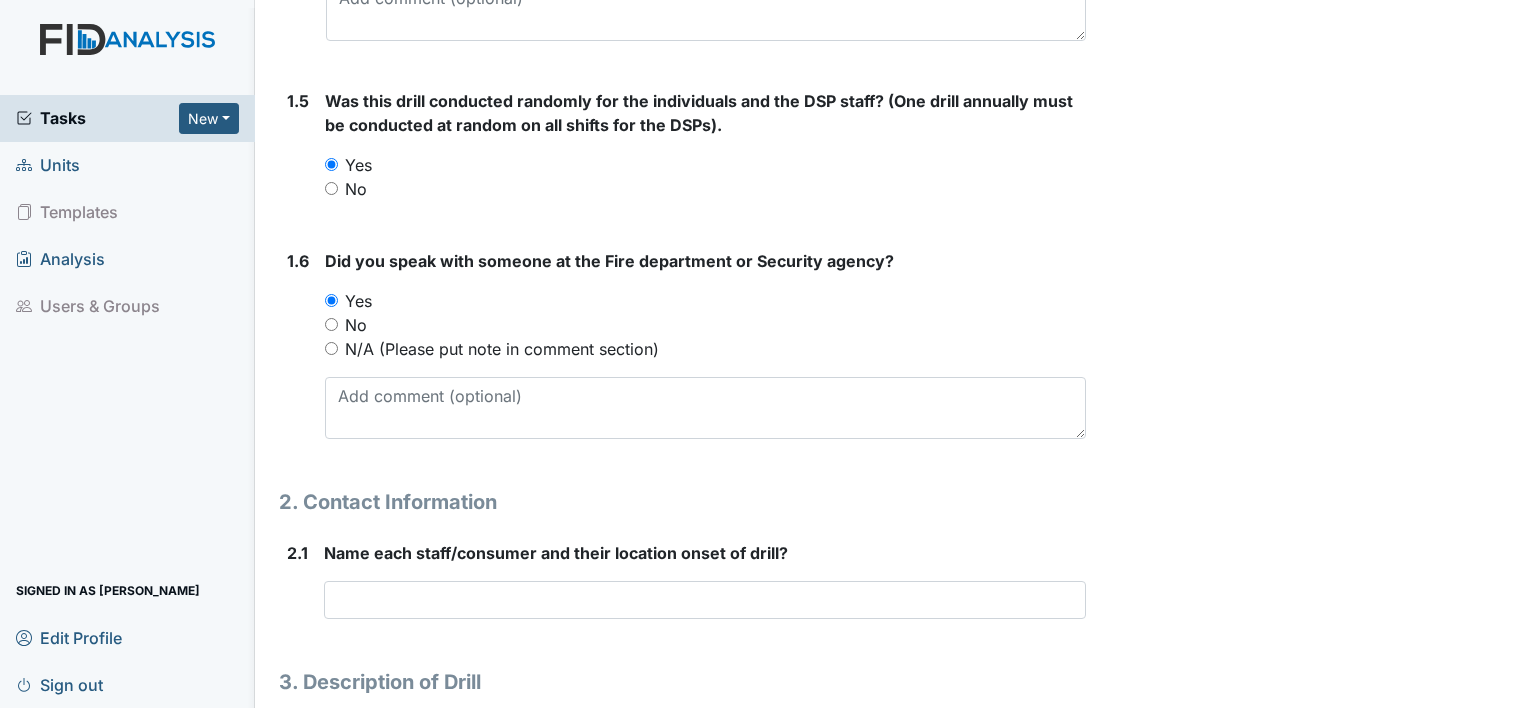 scroll, scrollTop: 939, scrollLeft: 0, axis: vertical 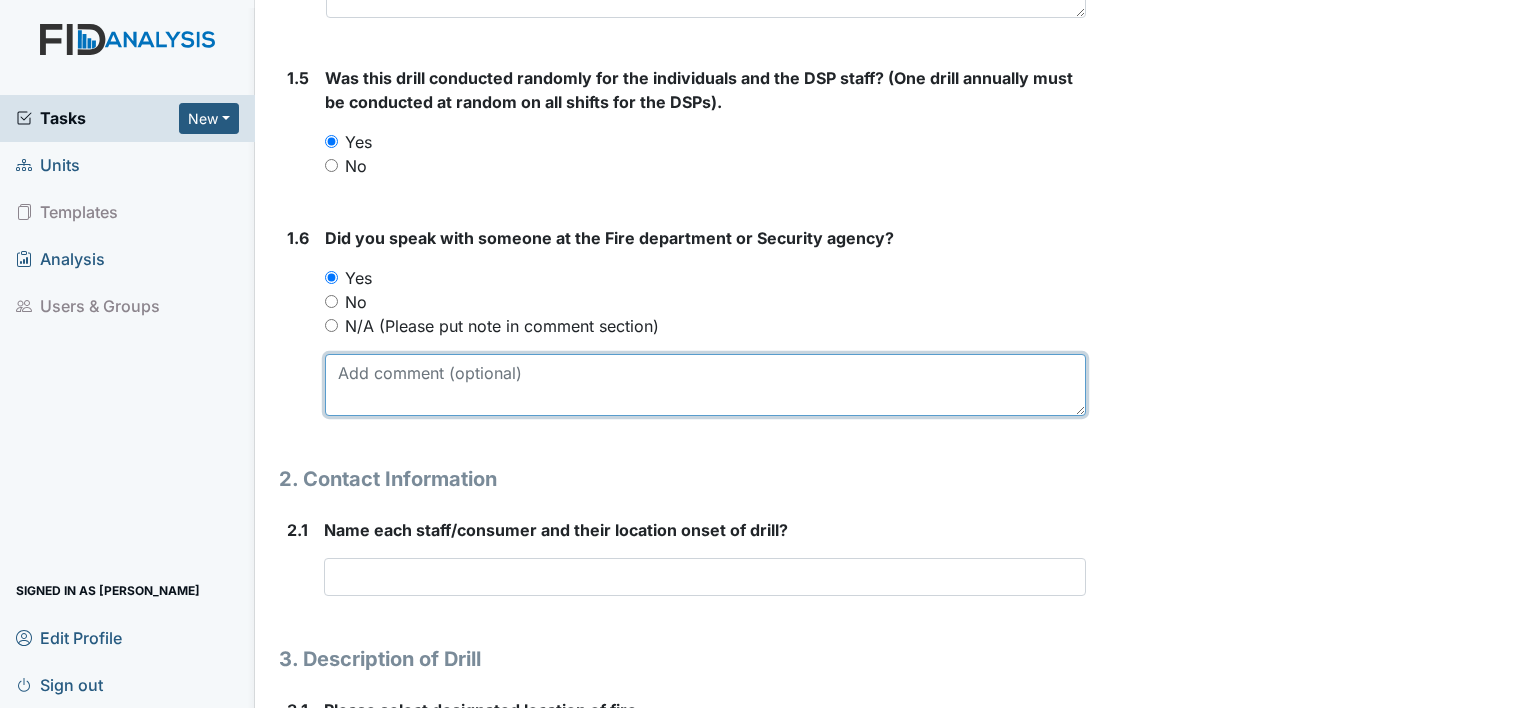 click at bounding box center (705, 385) 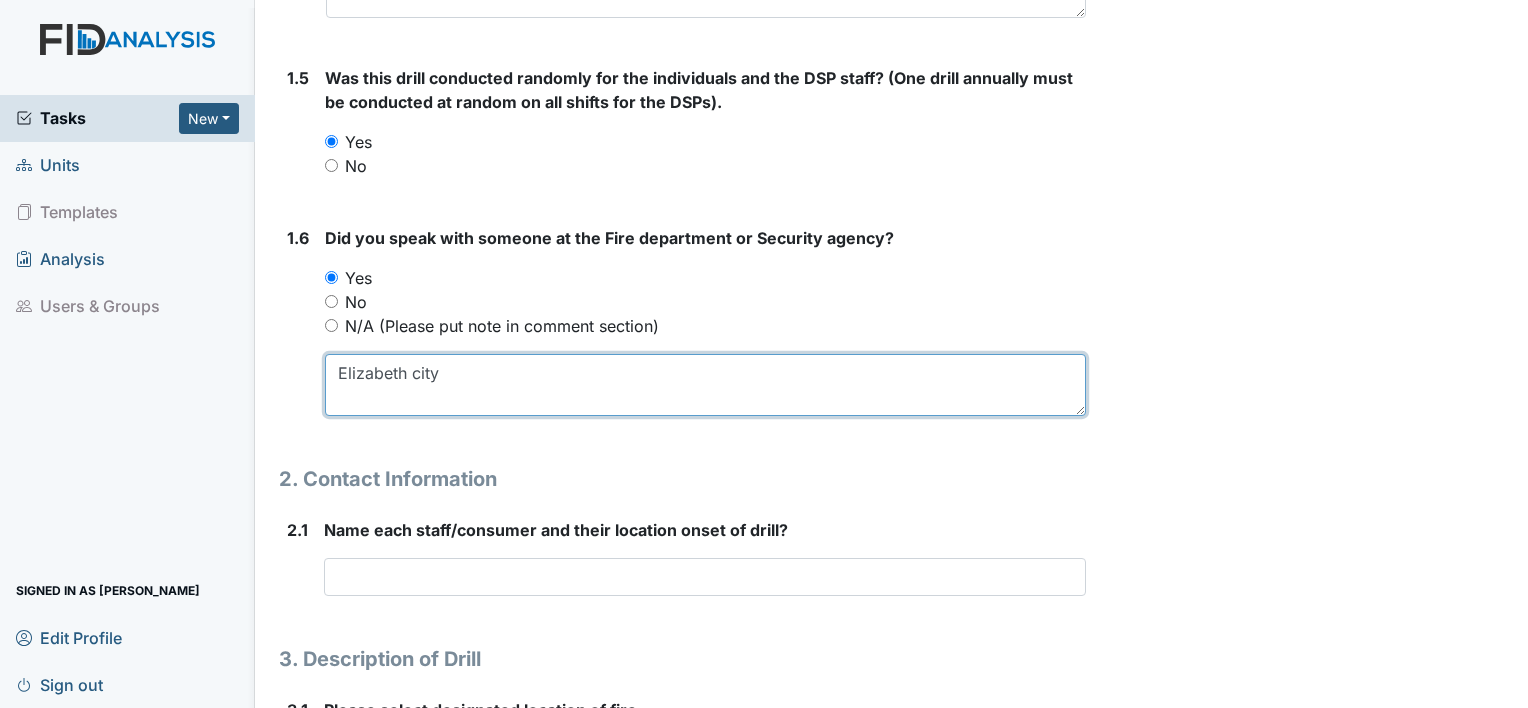 type on "Elizabeth city" 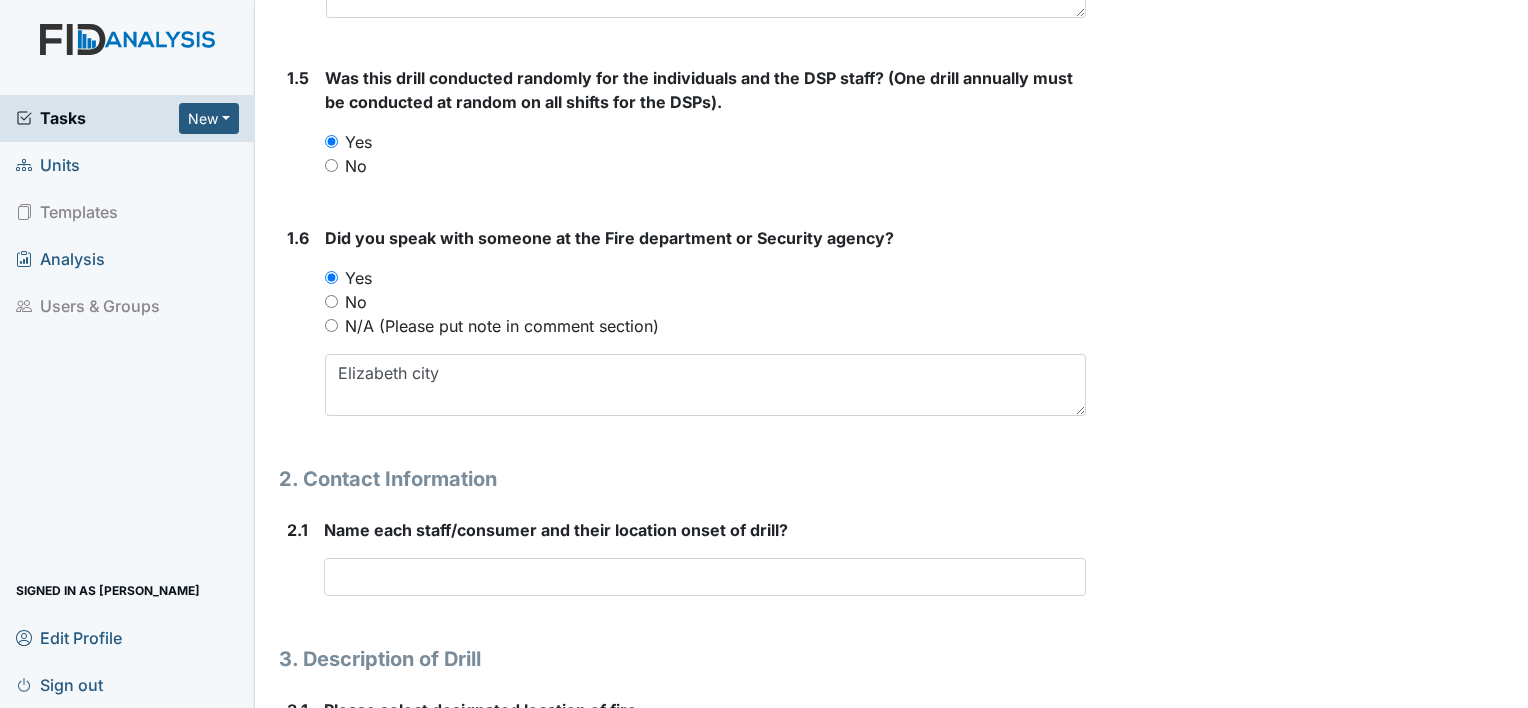 click on "Name each staff/consumer and their location onset of drill?
This field is required." at bounding box center [705, 557] 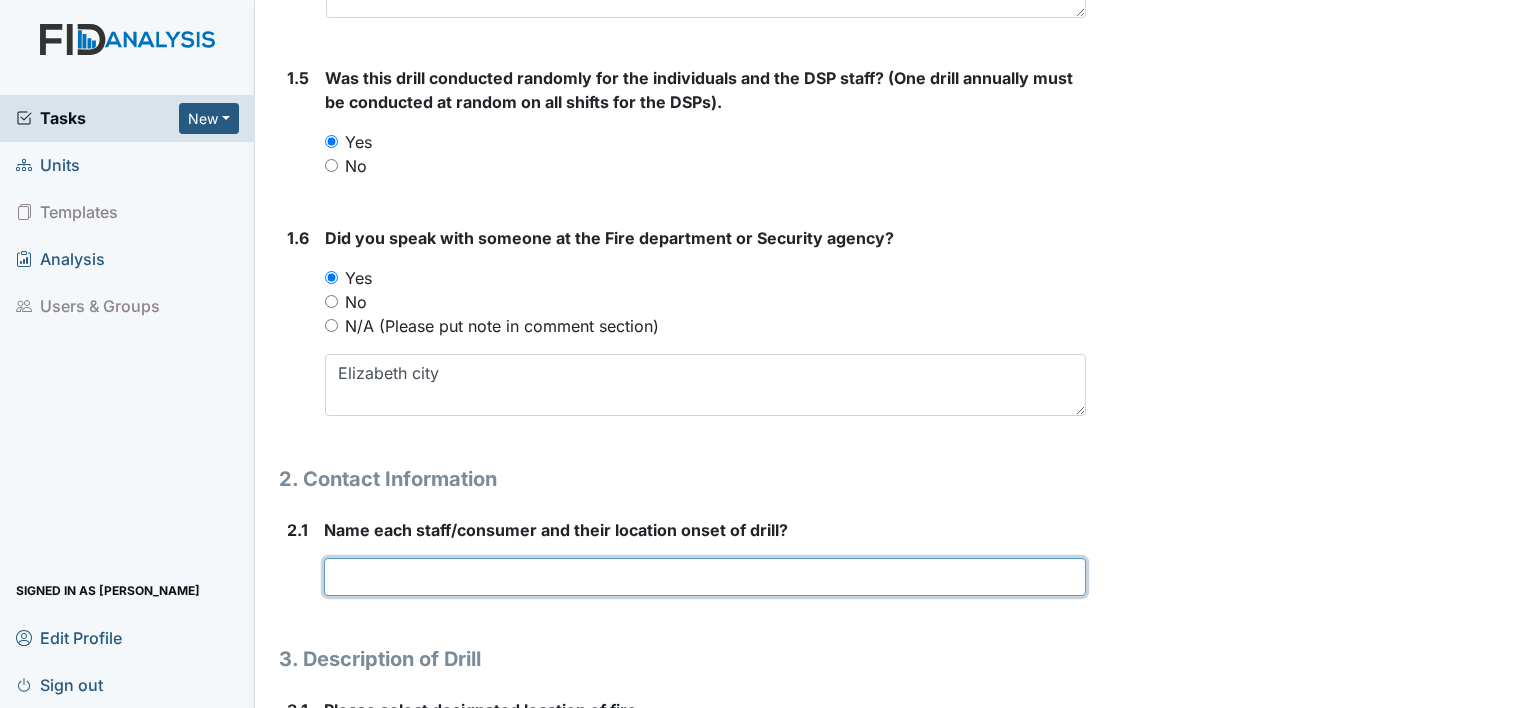 click at bounding box center (705, 577) 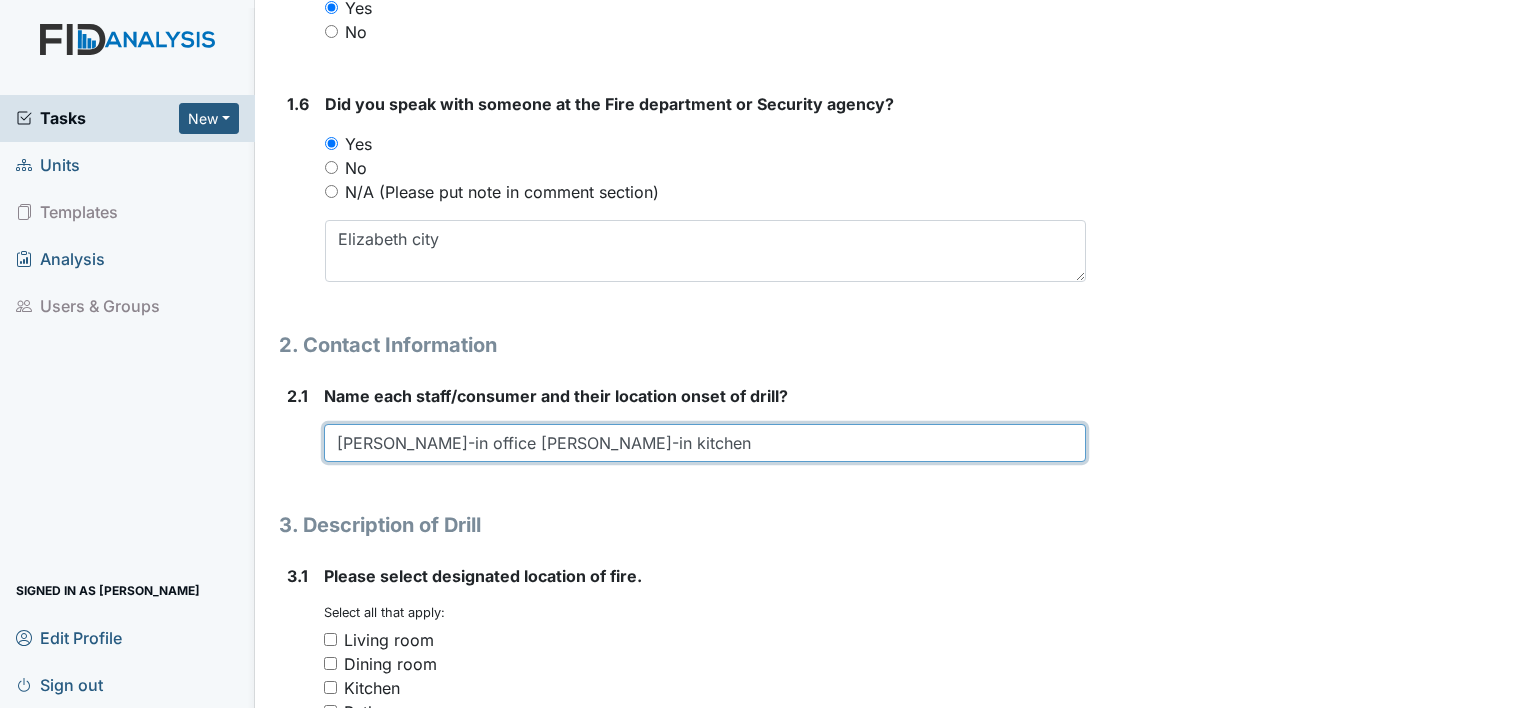 scroll, scrollTop: 1099, scrollLeft: 0, axis: vertical 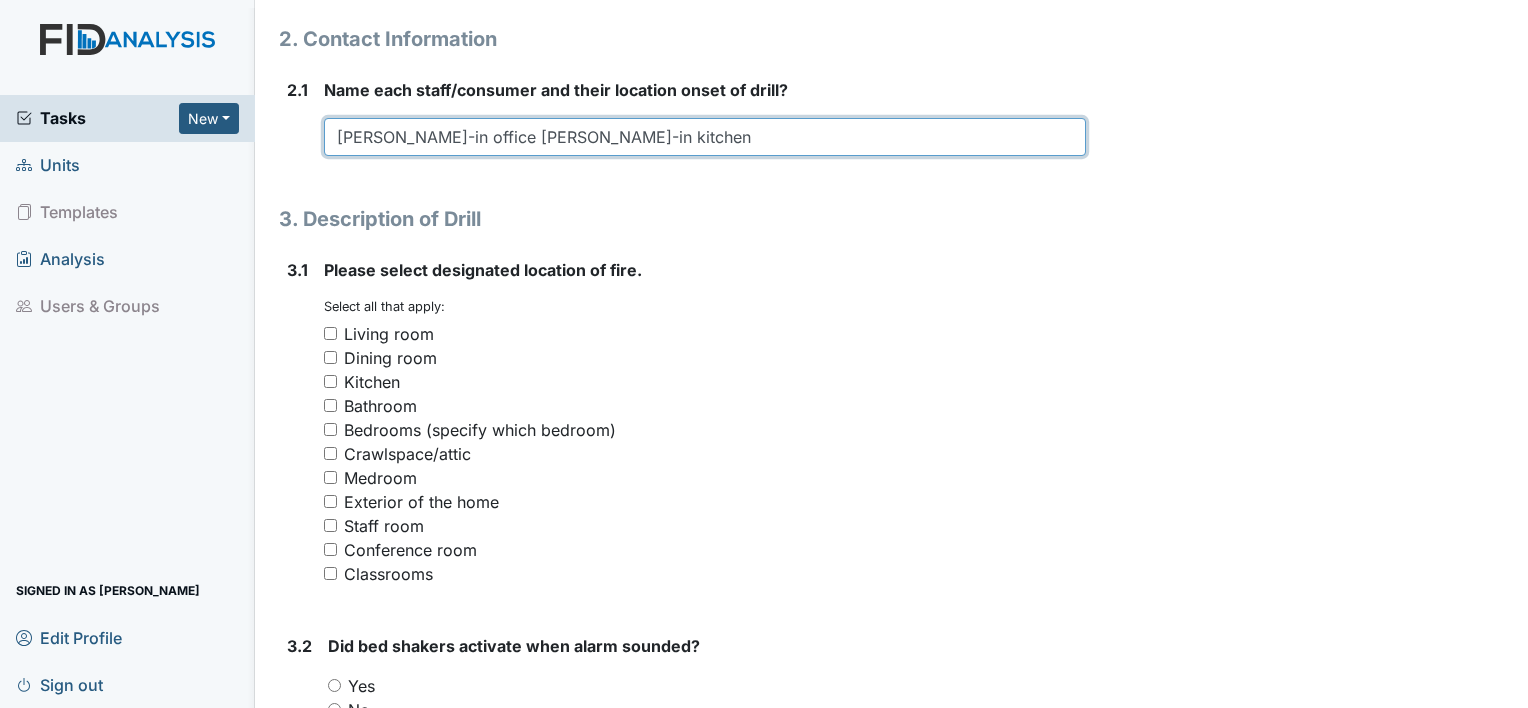 type on "Tyshay Simpson-in office Juanita Spencer-in kitchen" 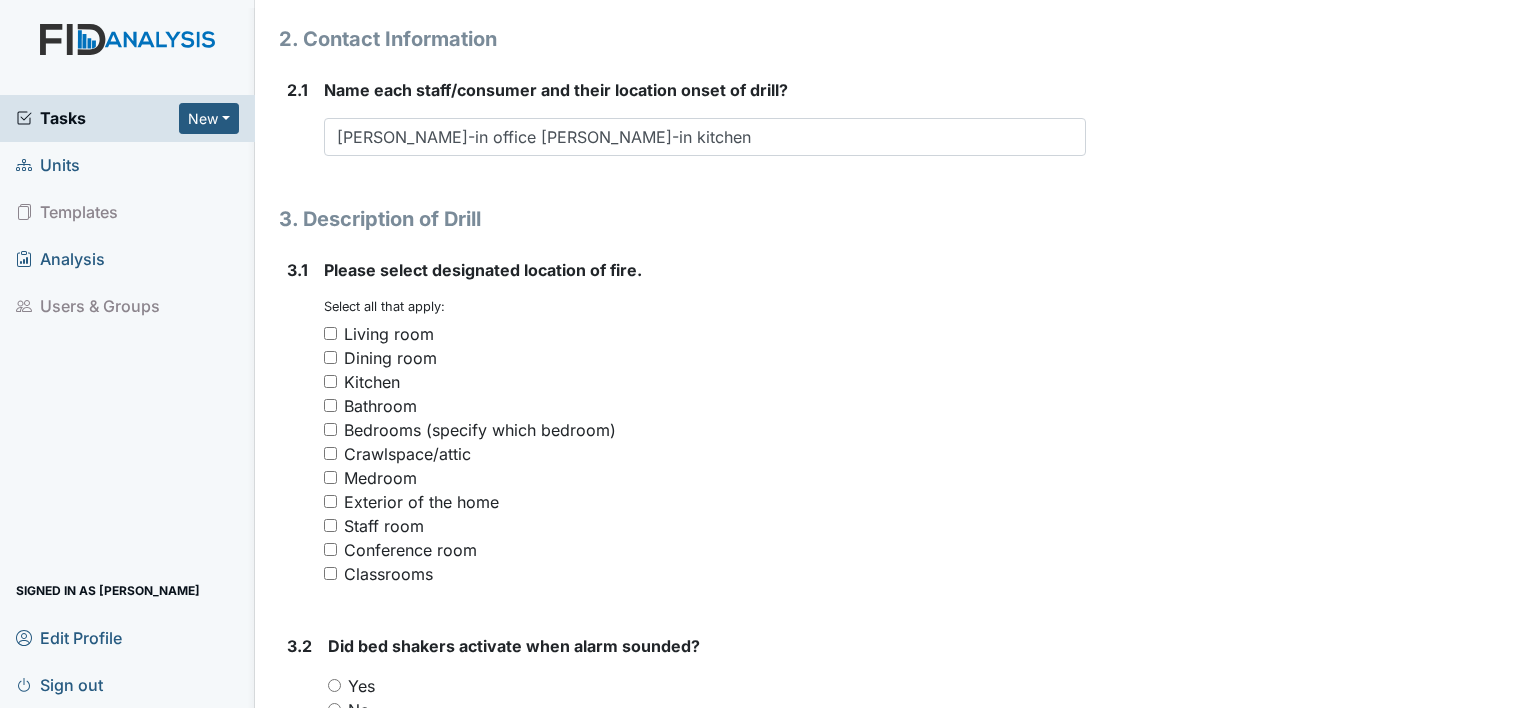 click on "Staff room" at bounding box center (330, 525) 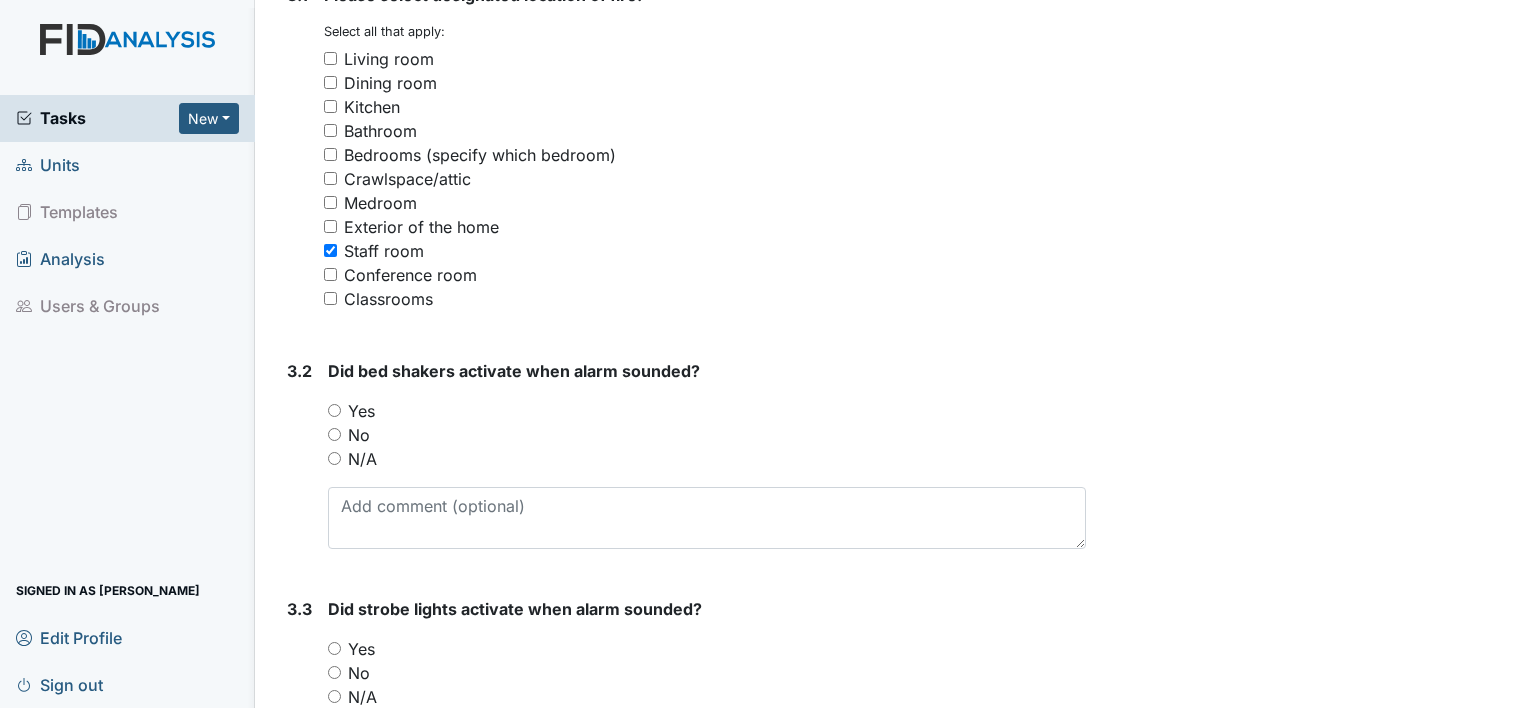 scroll, scrollTop: 1659, scrollLeft: 0, axis: vertical 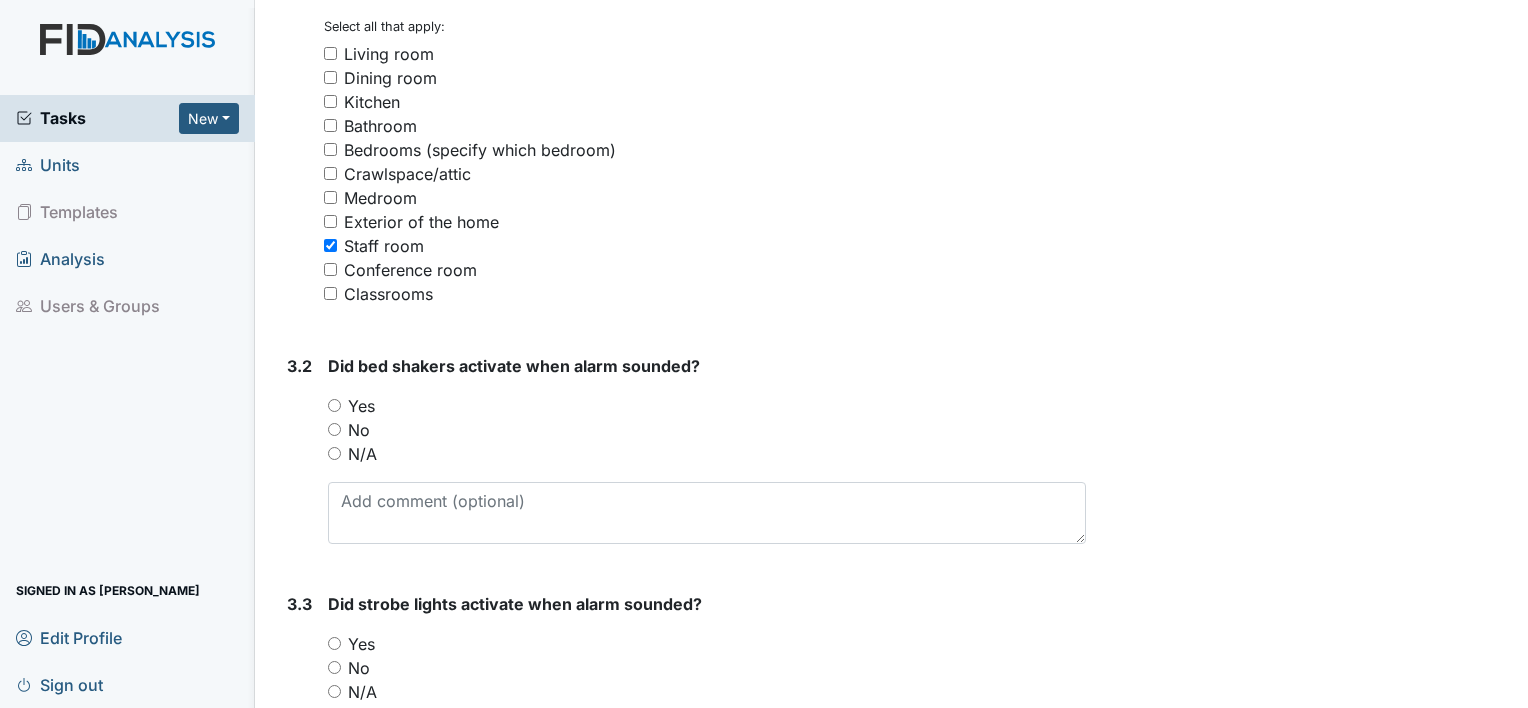 click on "Yes" at bounding box center (334, 405) 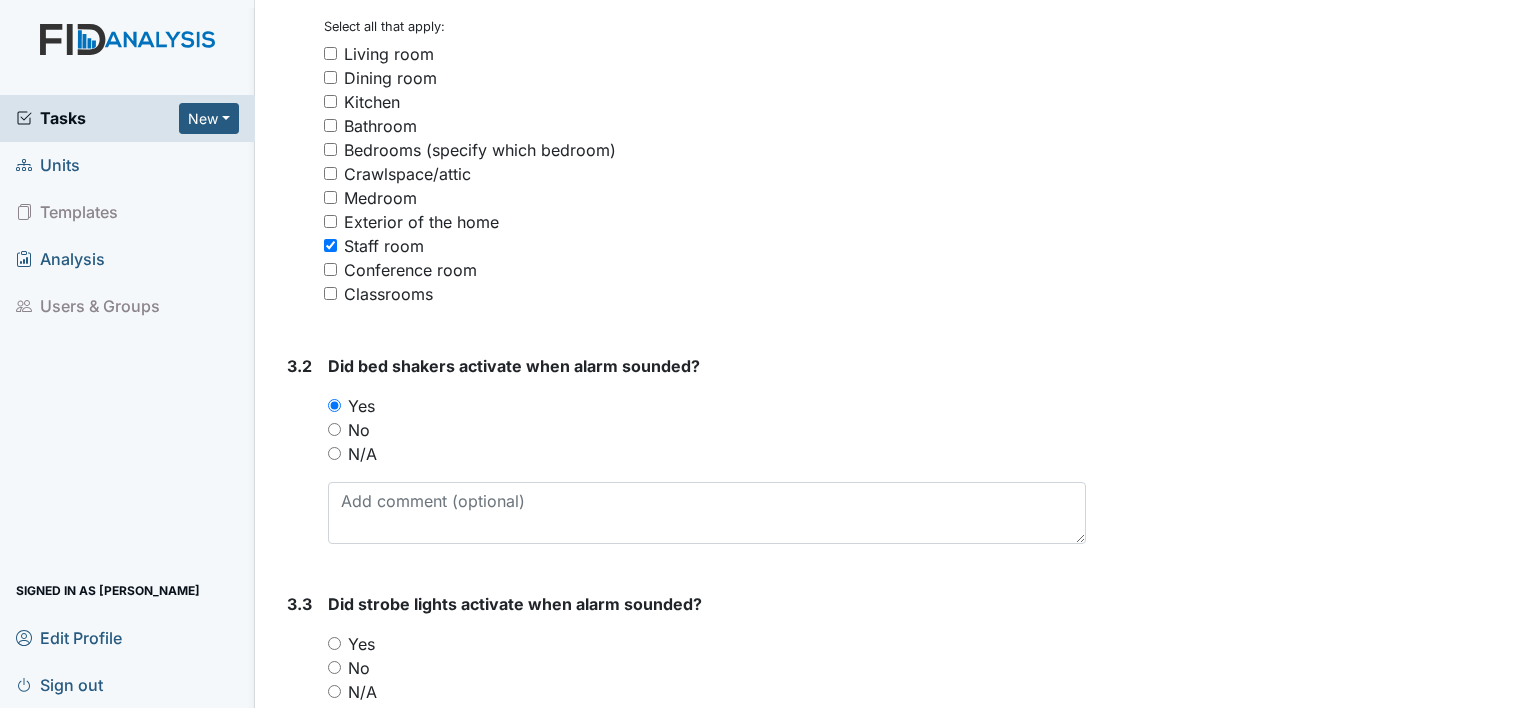 click on "Yes" at bounding box center [334, 643] 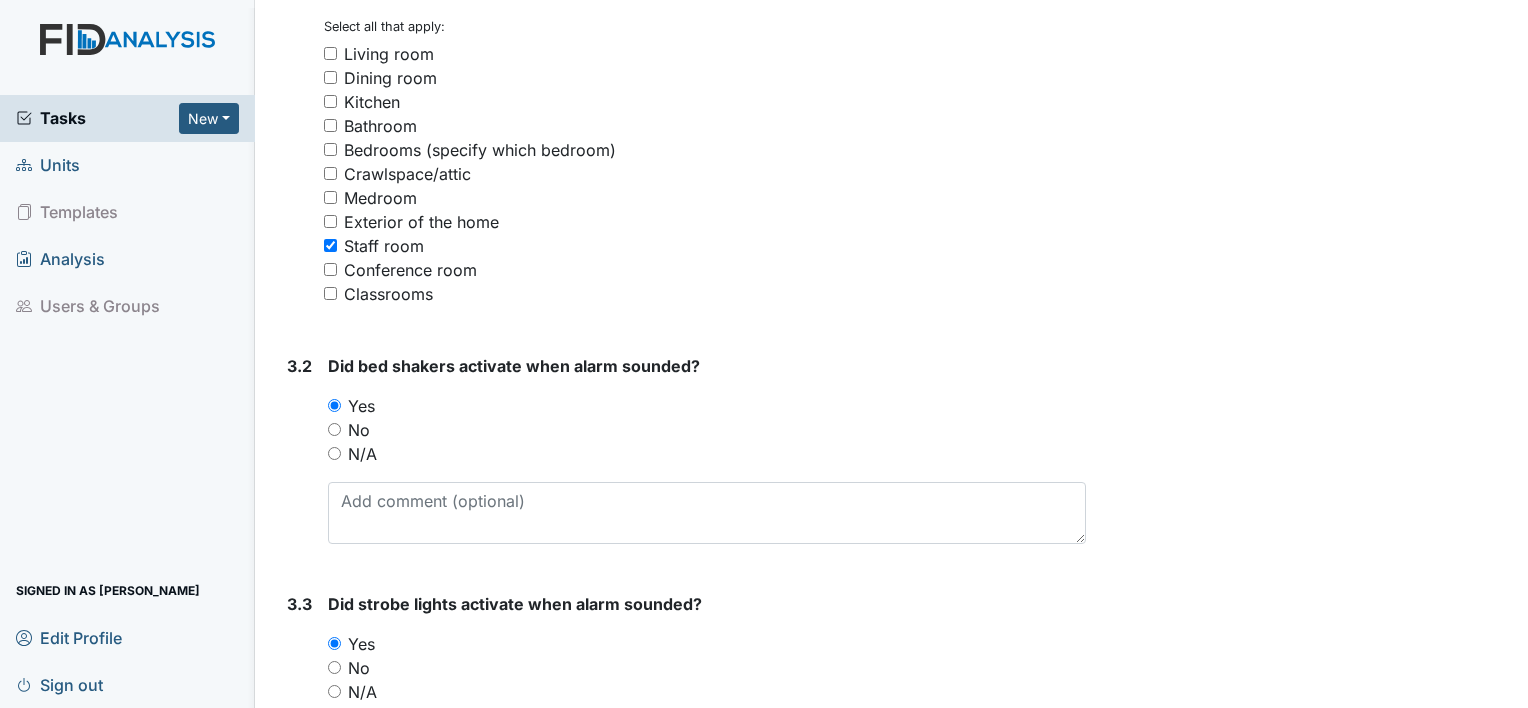 click on "N/A" at bounding box center [334, 453] 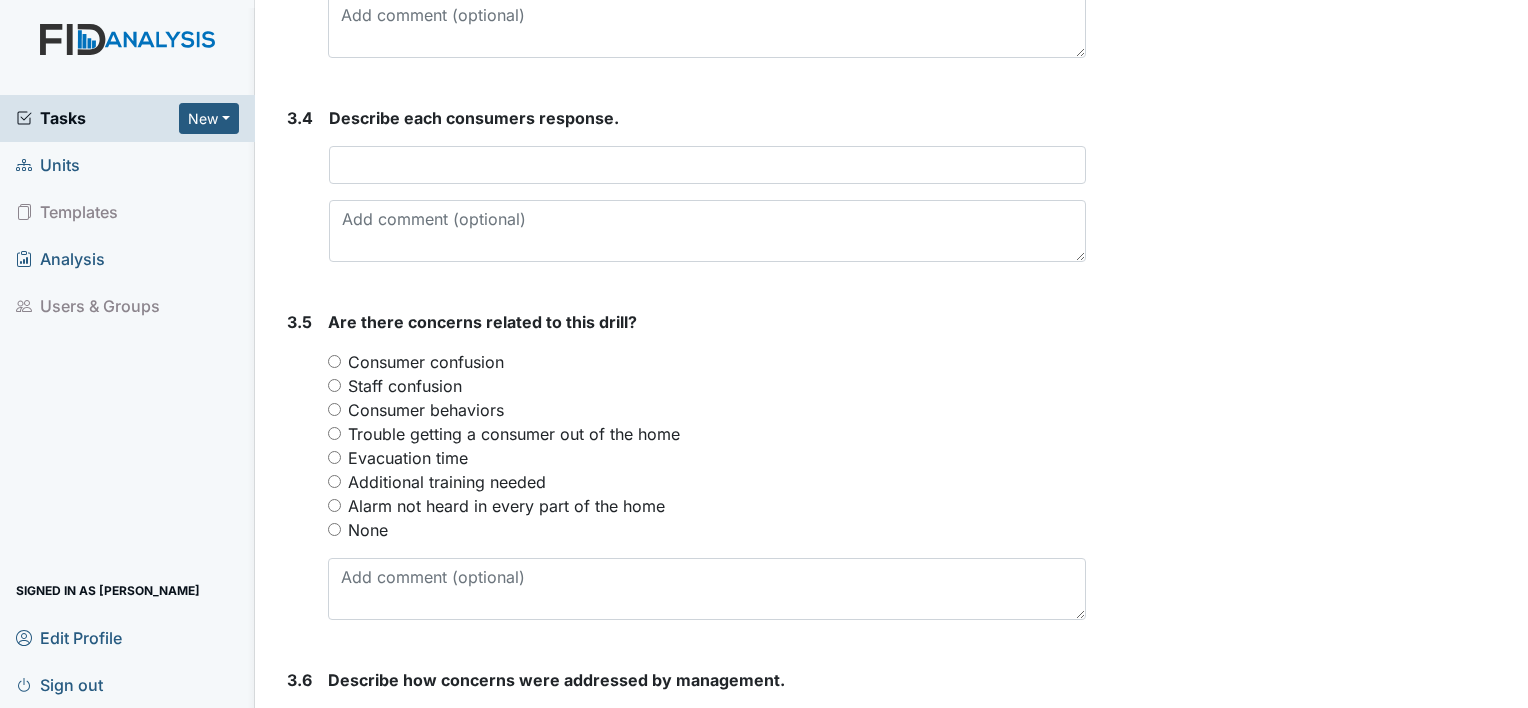 scroll, scrollTop: 2419, scrollLeft: 0, axis: vertical 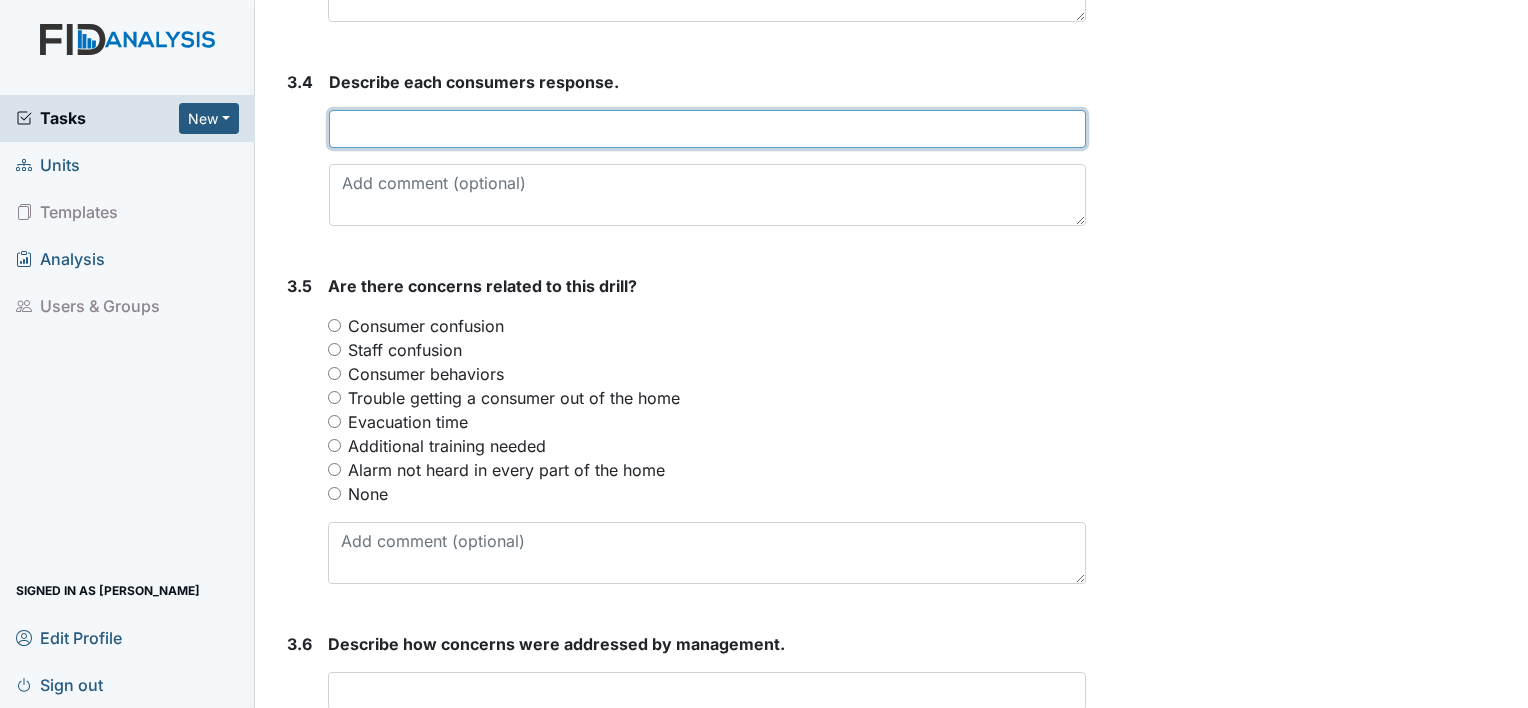 click at bounding box center (707, 129) 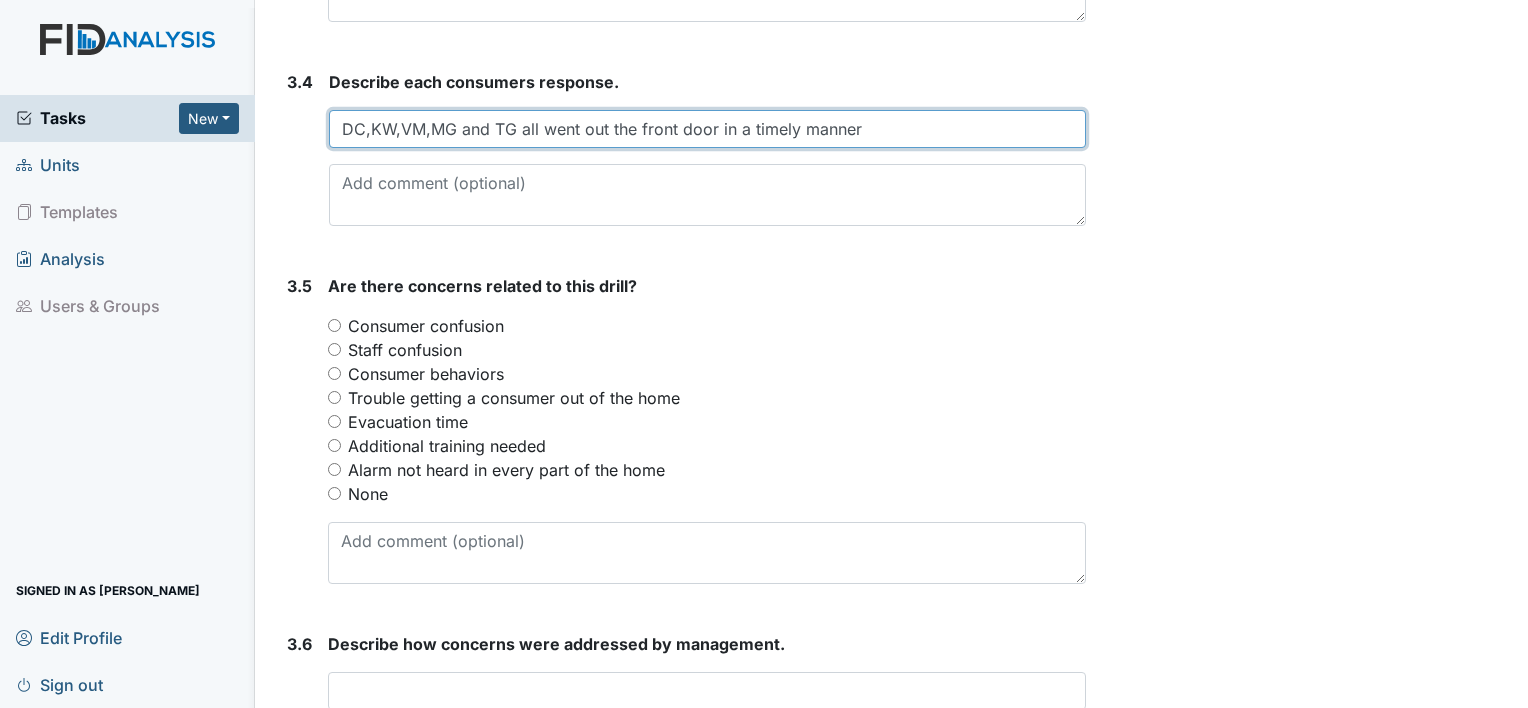 type on "DC,KW,VM,MG and TG all went out the front door in a timely manner" 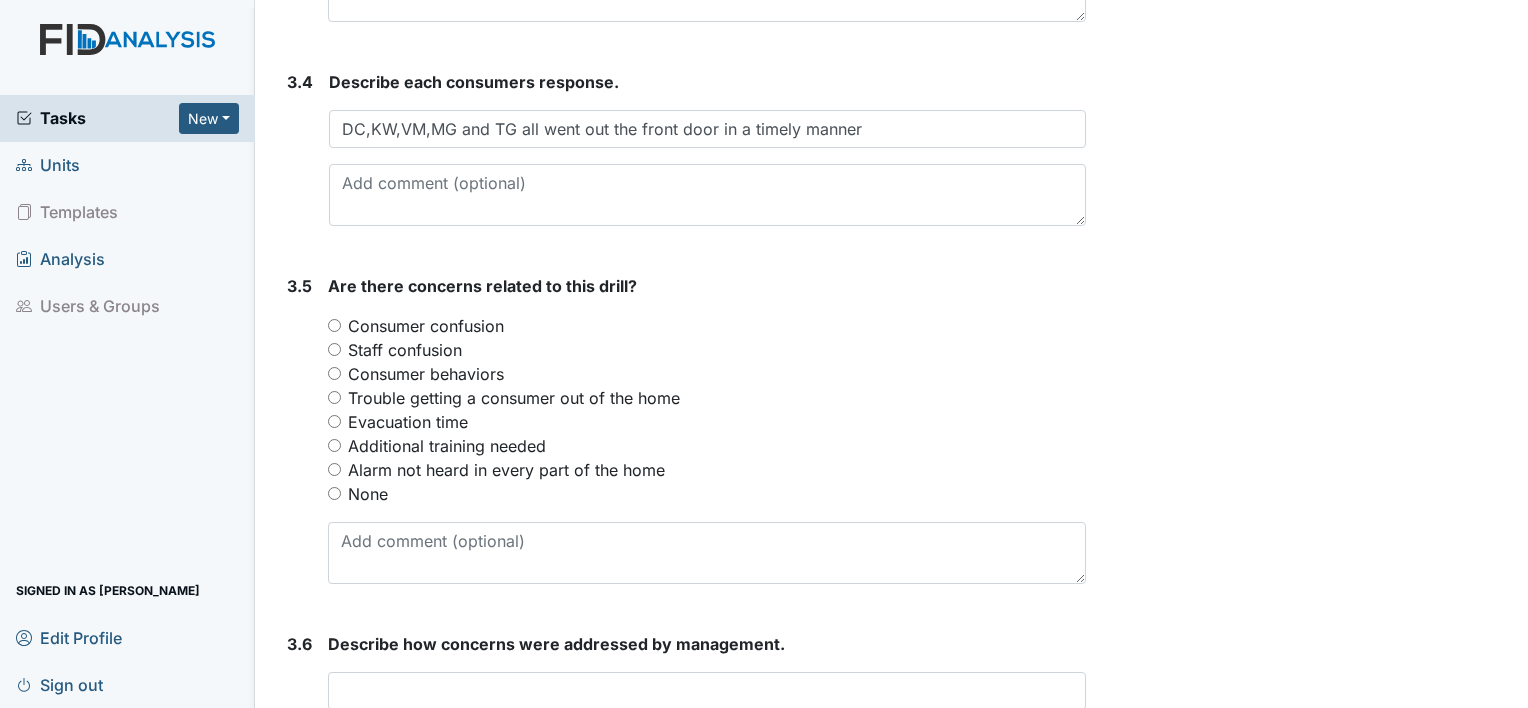 click on "None" at bounding box center [334, 493] 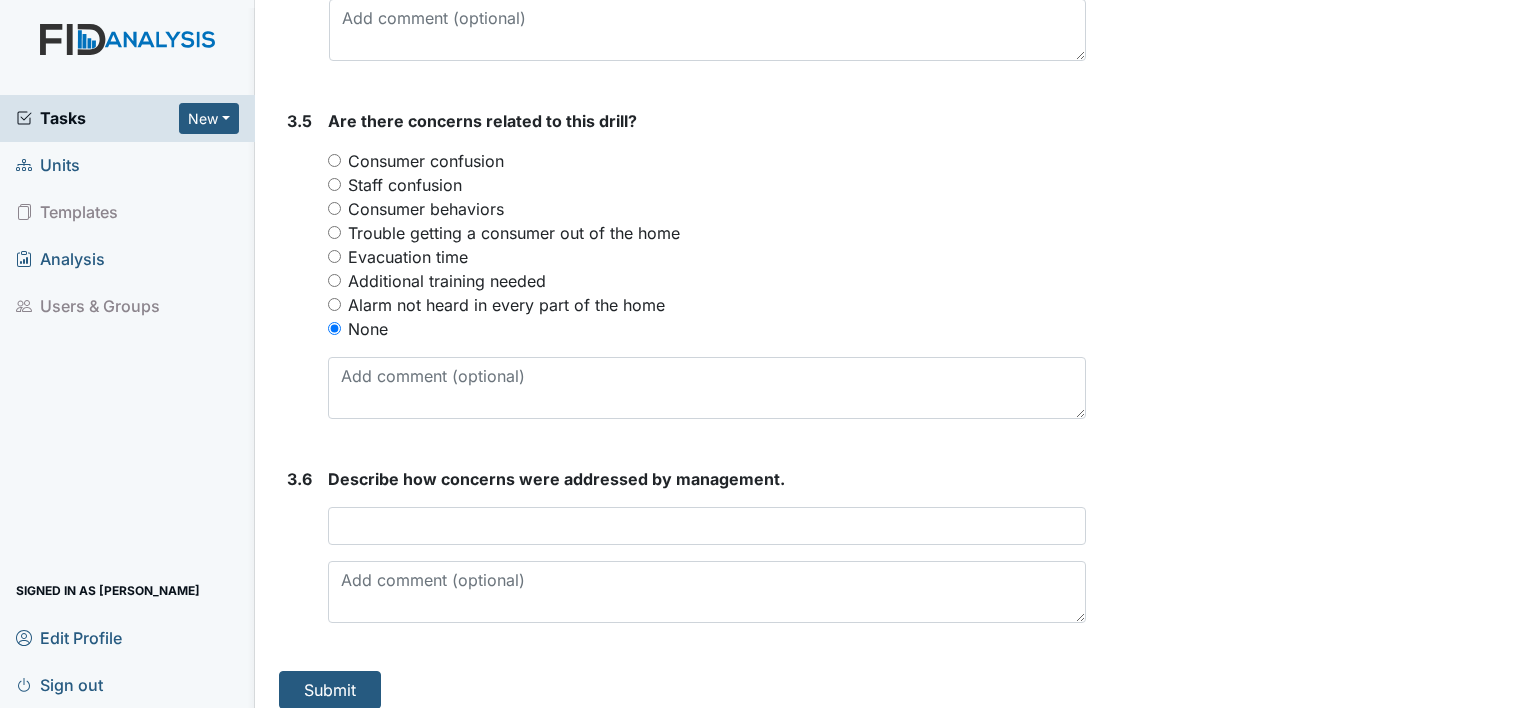 scroll, scrollTop: 2596, scrollLeft: 0, axis: vertical 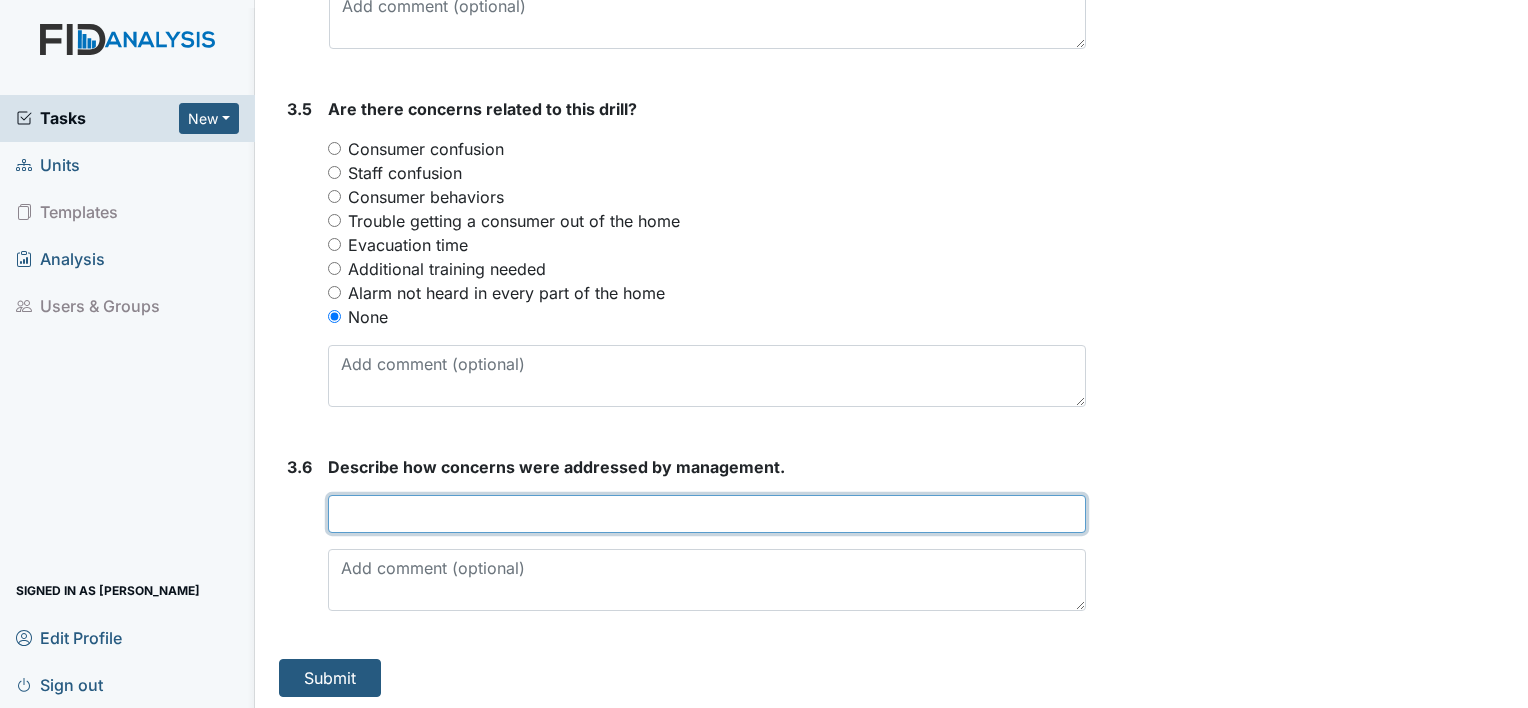 click at bounding box center [707, 514] 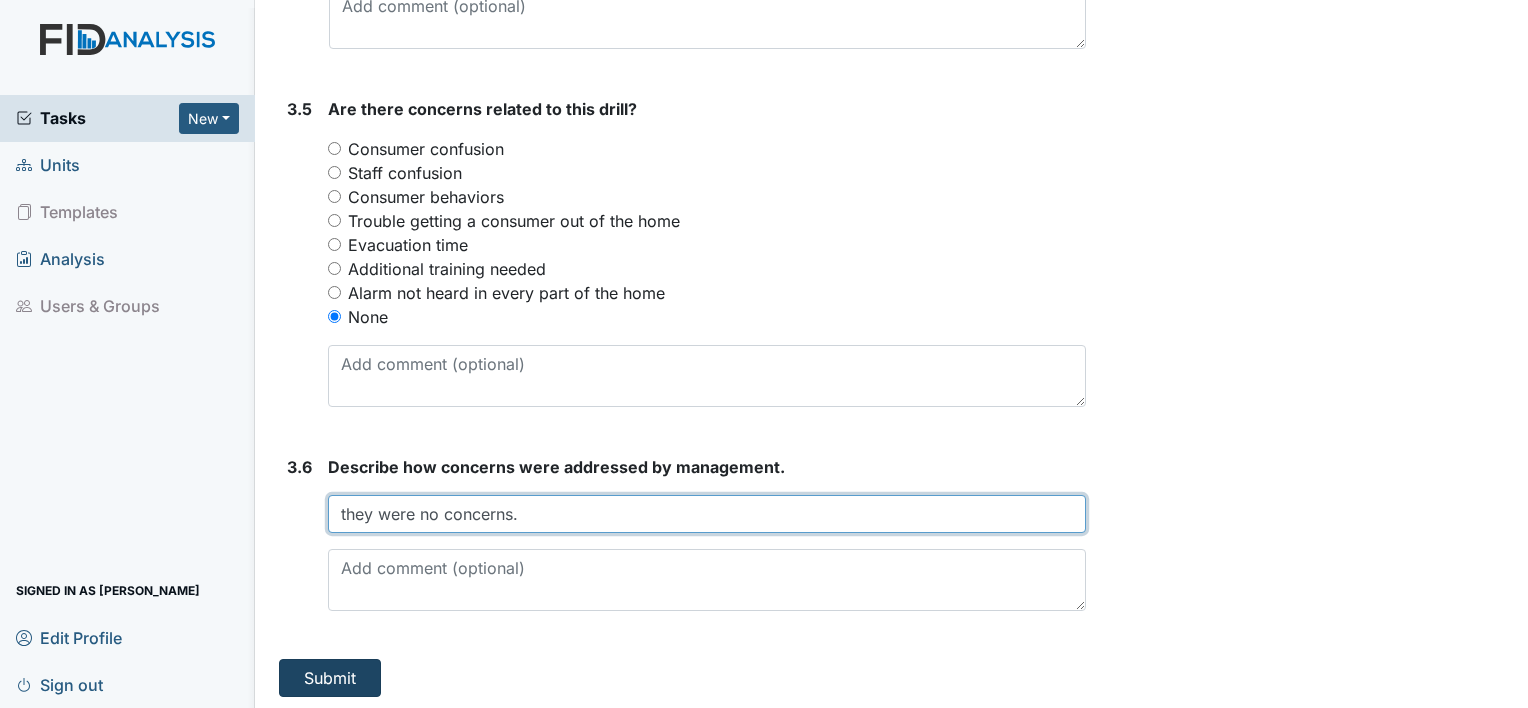 type on "they were no concerns." 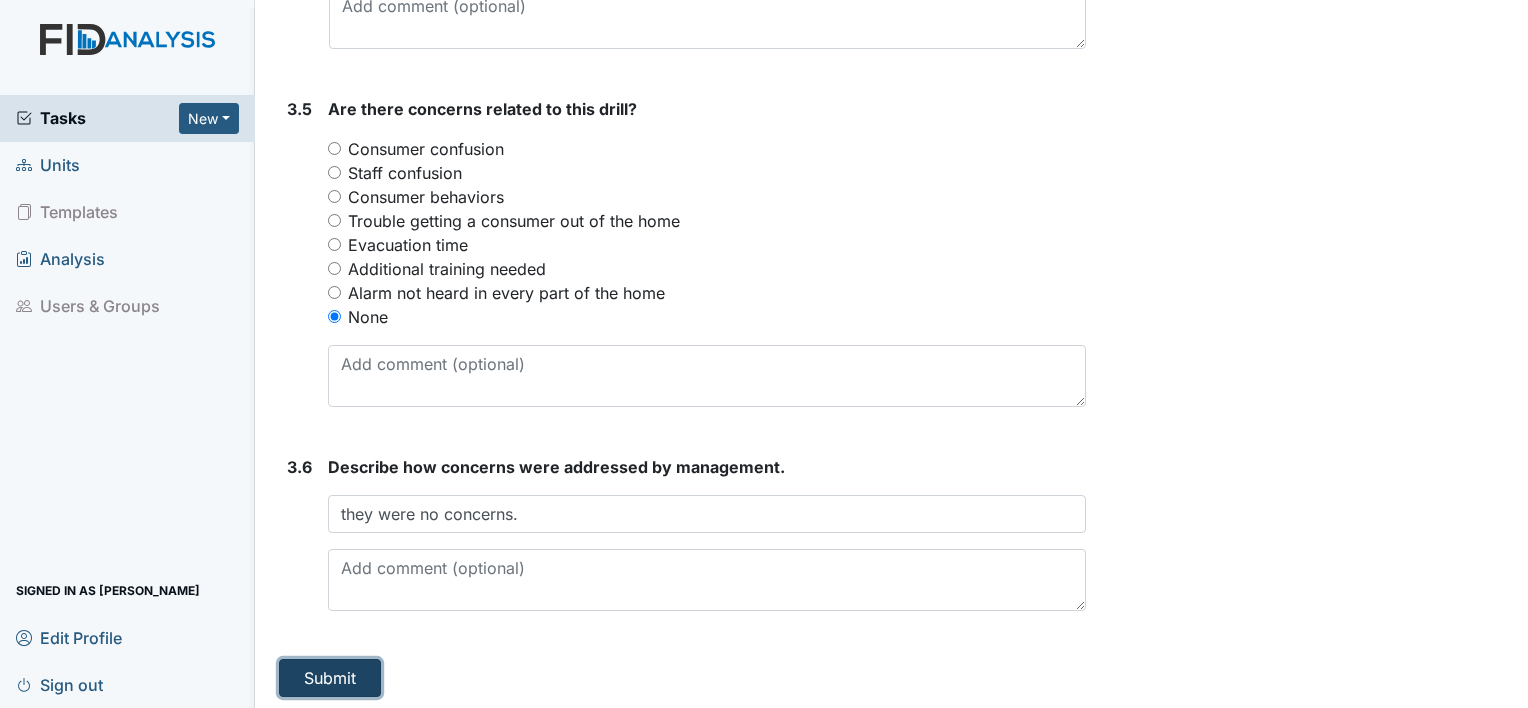 click on "Submit" at bounding box center [330, 678] 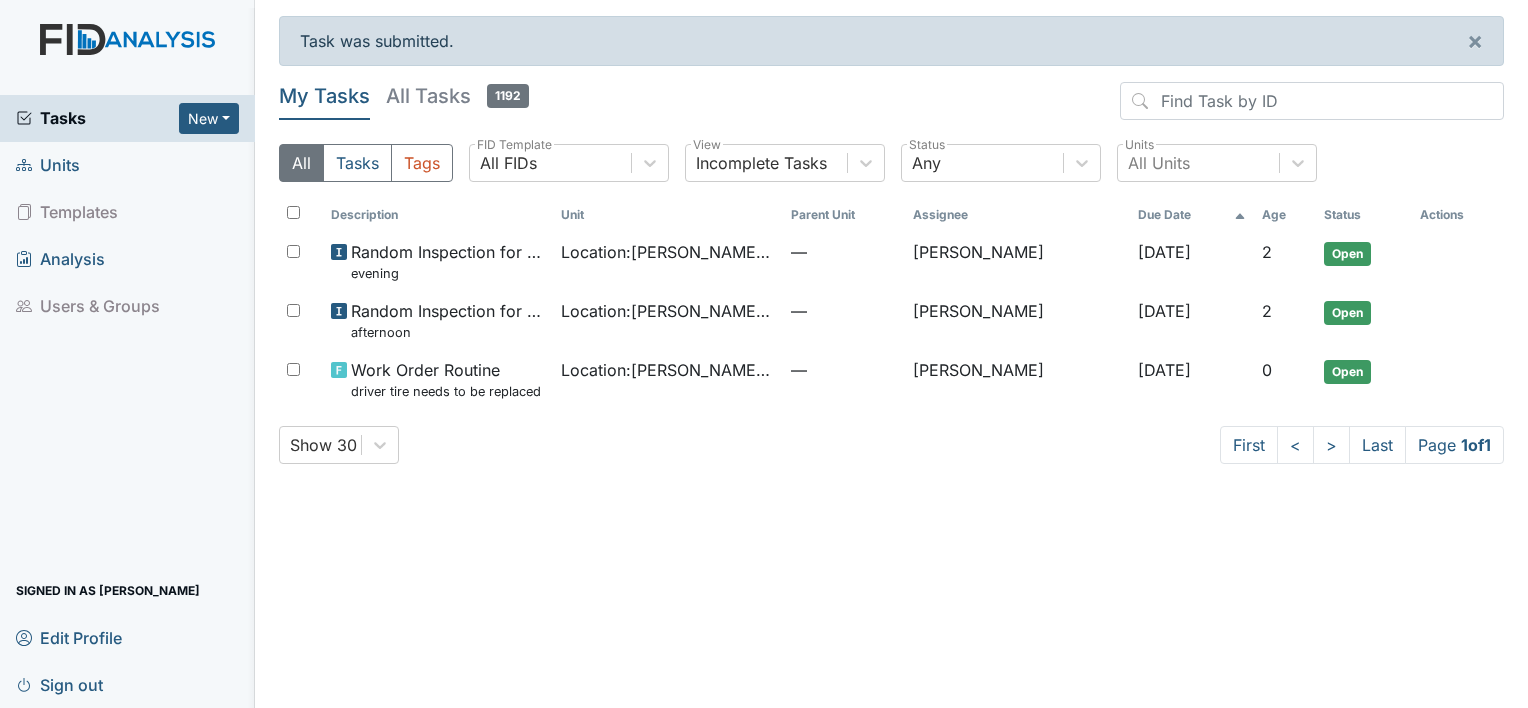 scroll, scrollTop: 0, scrollLeft: 0, axis: both 